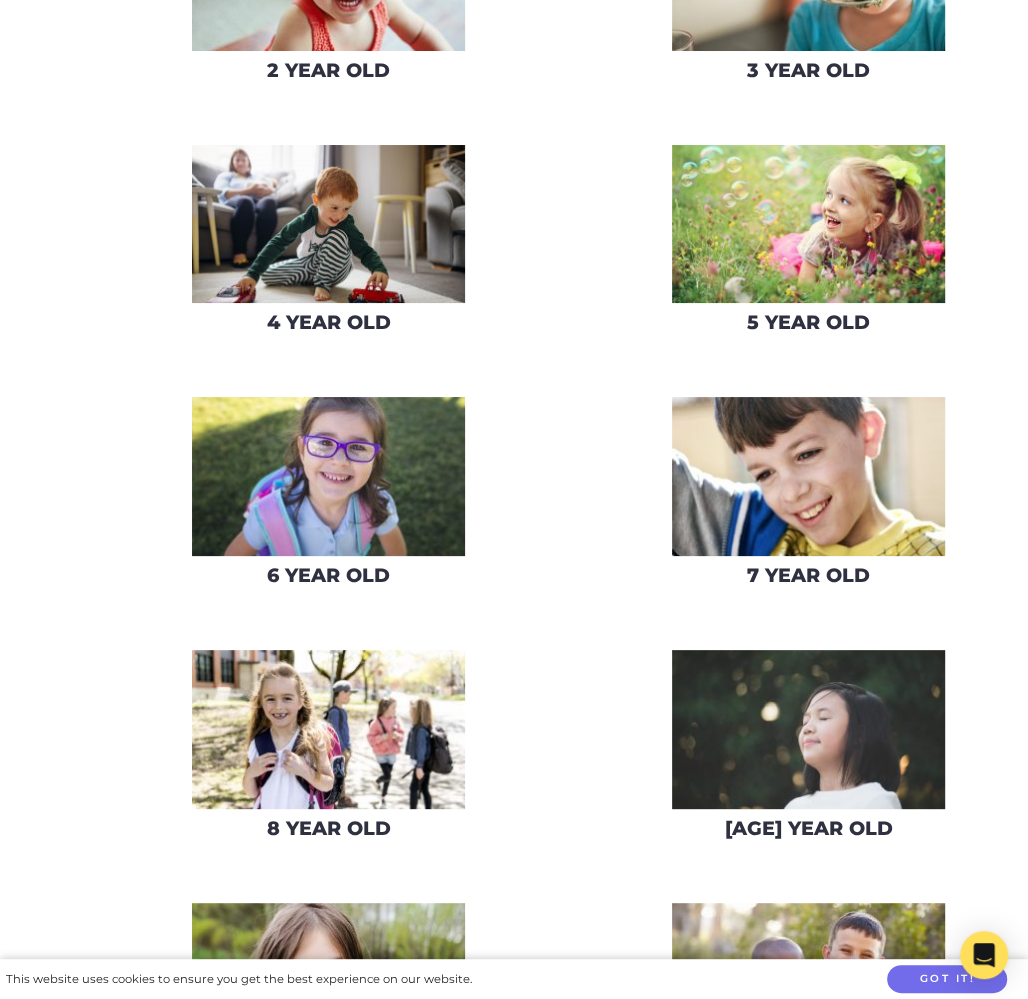 scroll, scrollTop: 1465, scrollLeft: 0, axis: vertical 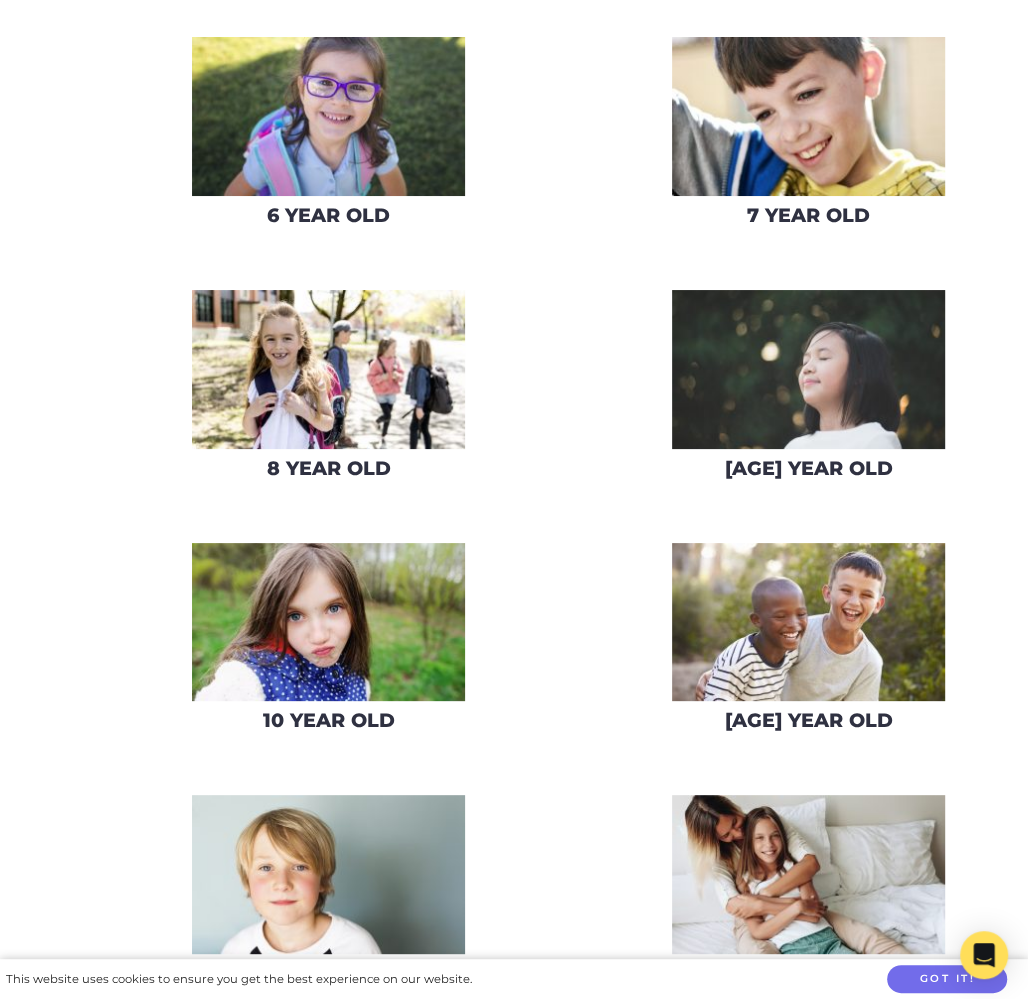 click at bounding box center (328, 622) 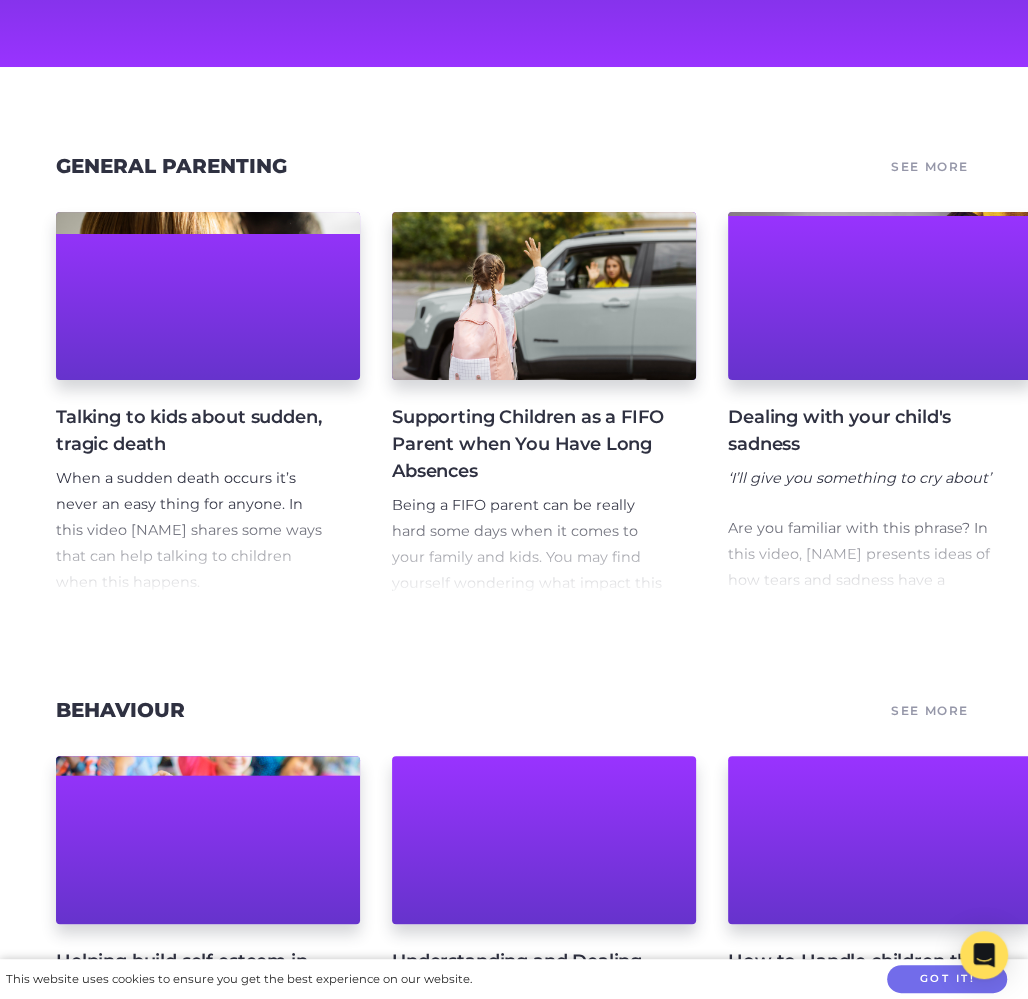 scroll, scrollTop: 325, scrollLeft: 0, axis: vertical 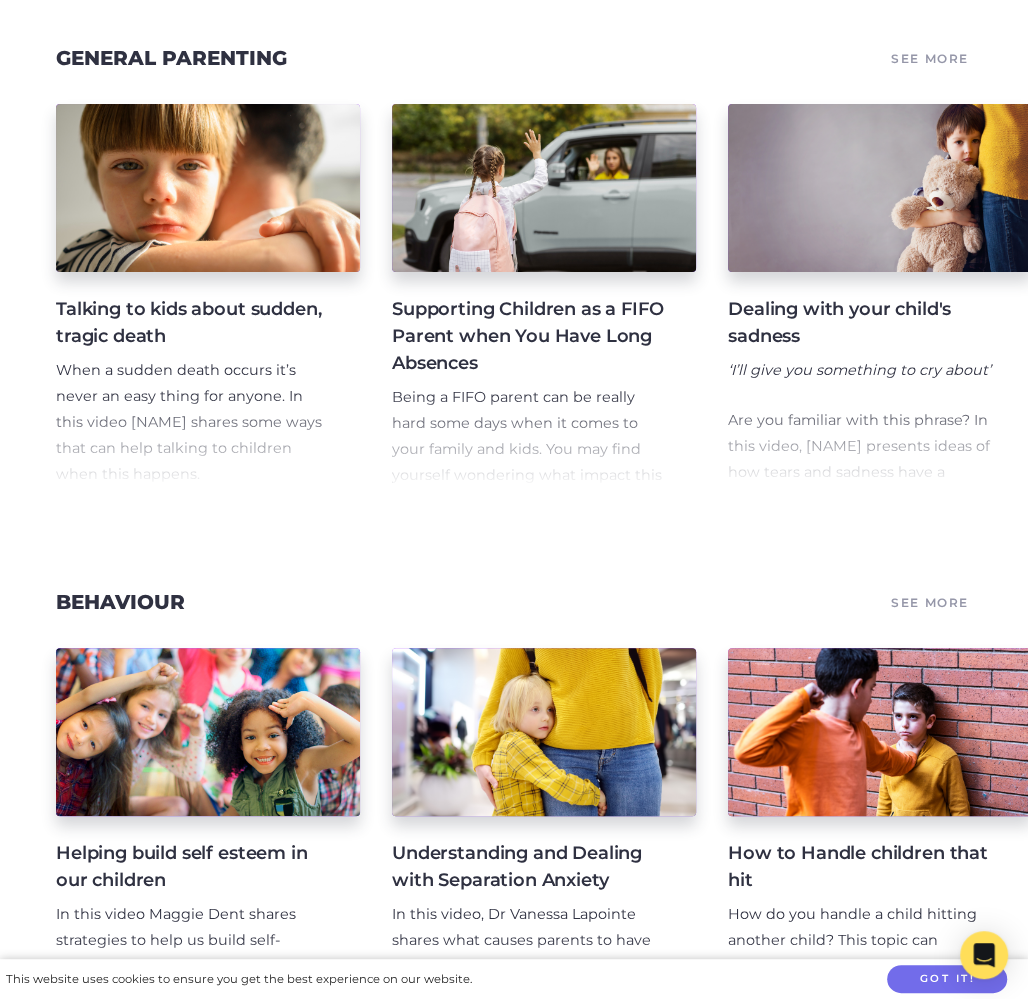 click on "See More" at bounding box center (930, 602) 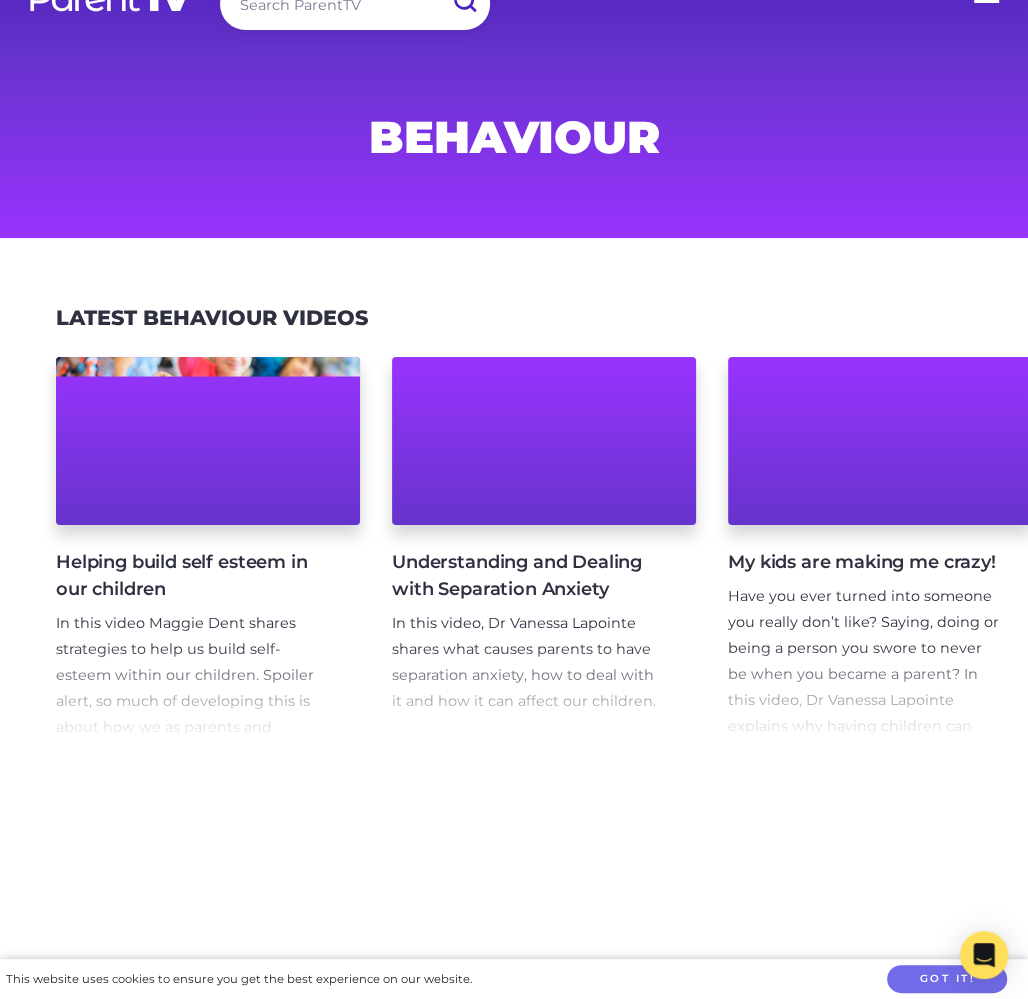 scroll, scrollTop: 153, scrollLeft: 0, axis: vertical 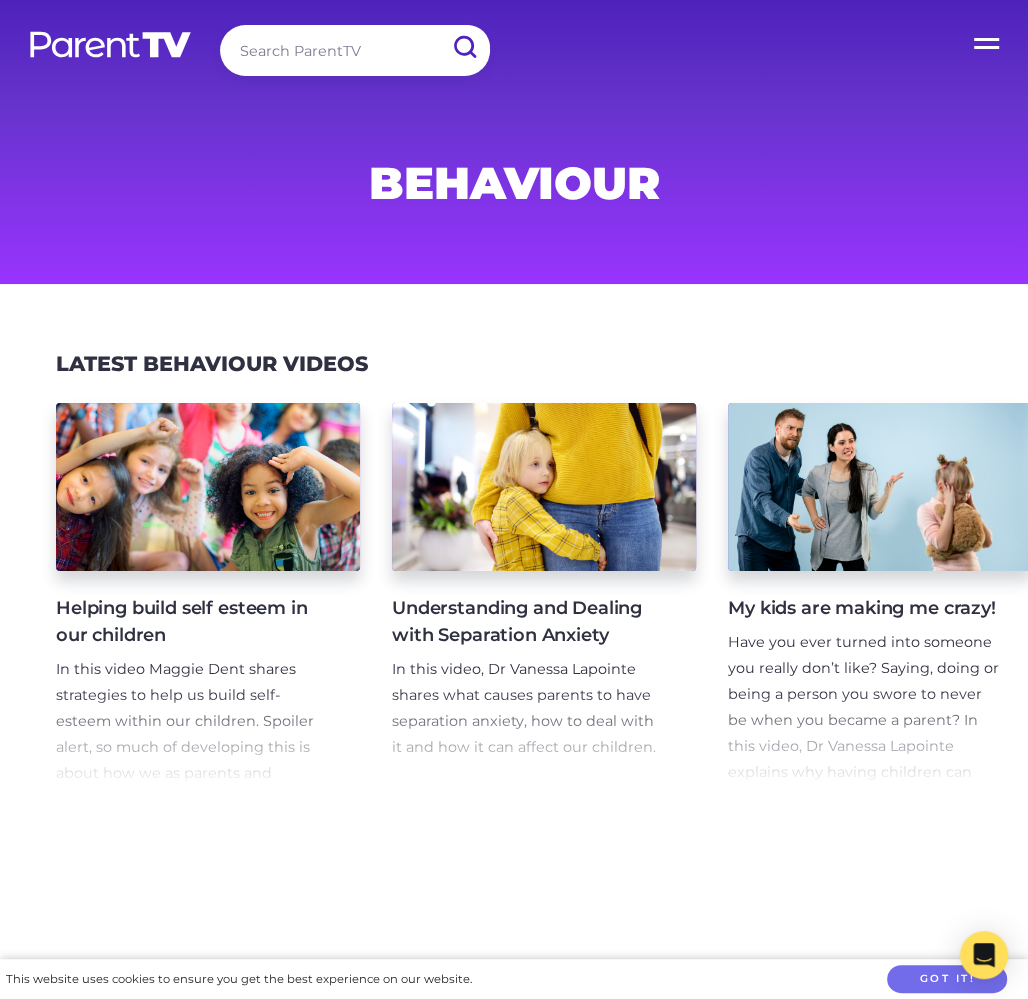 click at bounding box center (355, 50) 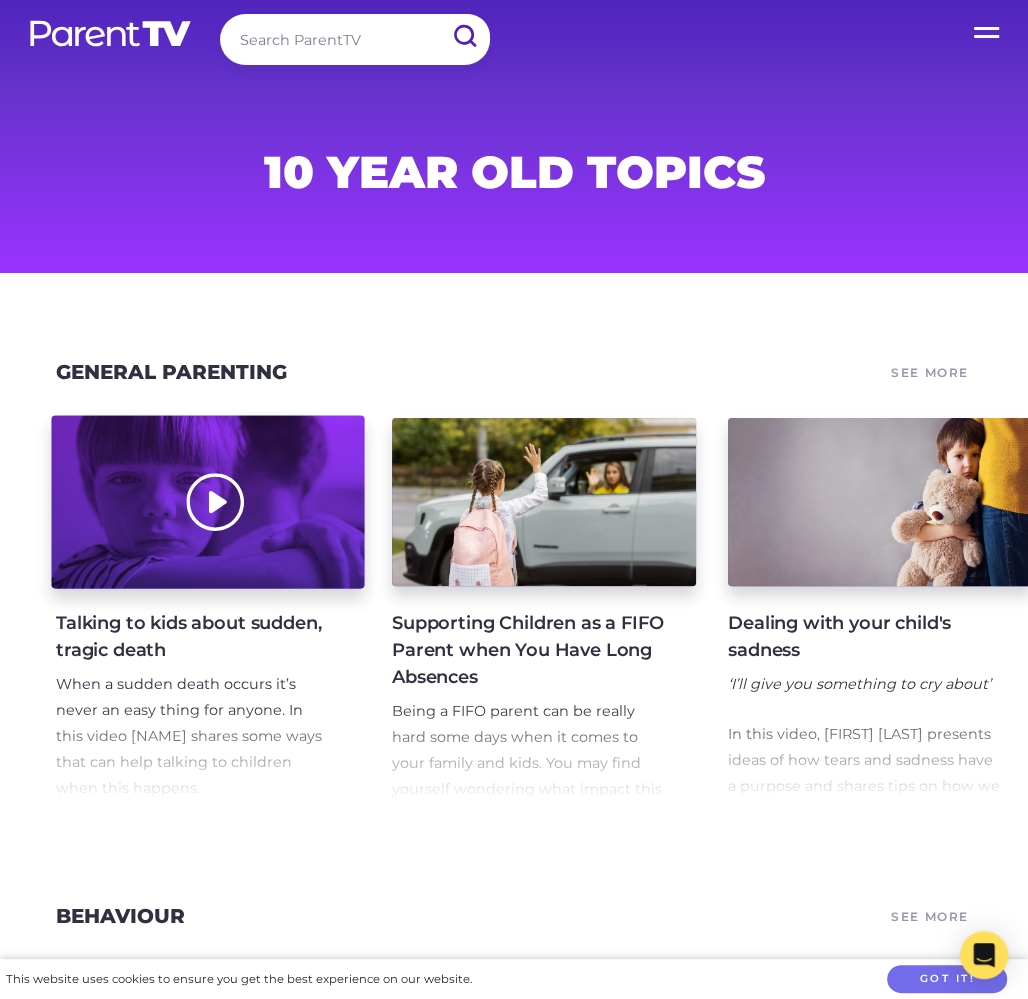 scroll, scrollTop: 0, scrollLeft: 0, axis: both 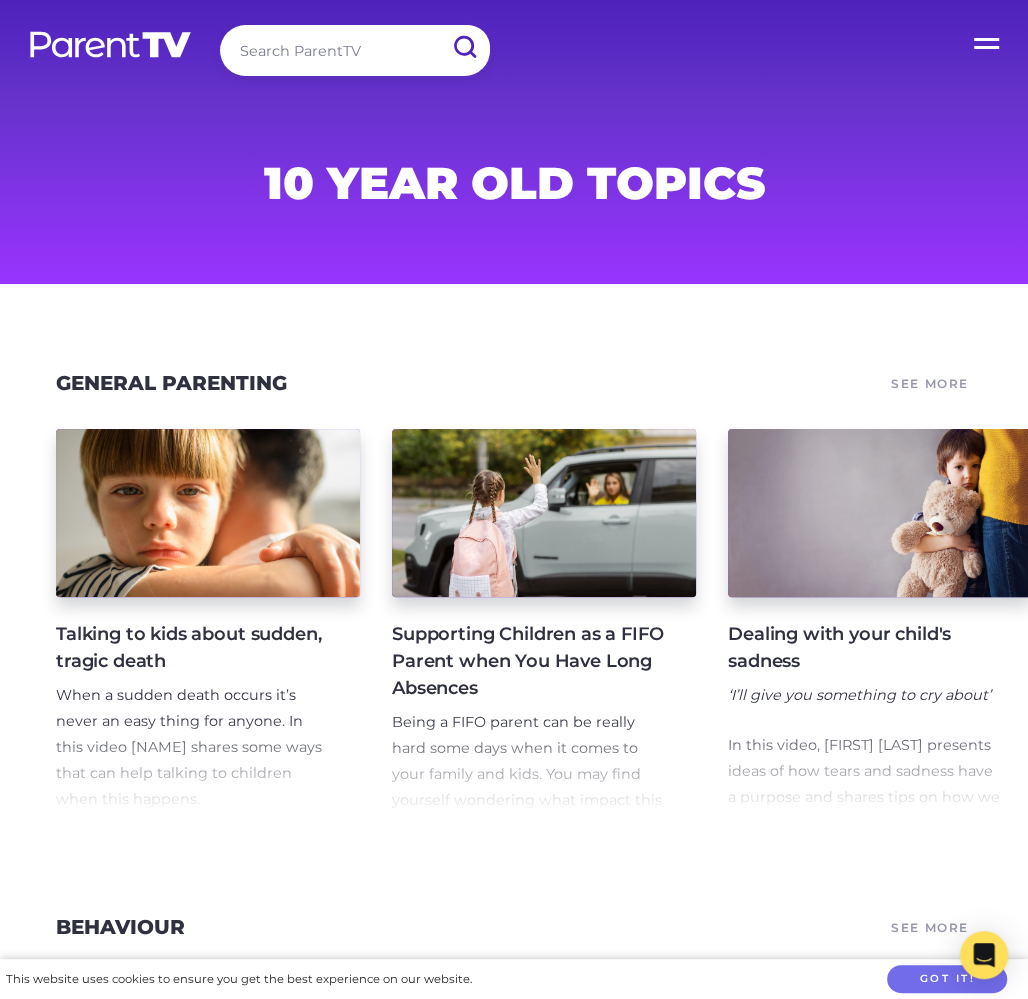 click at bounding box center (355, 50) 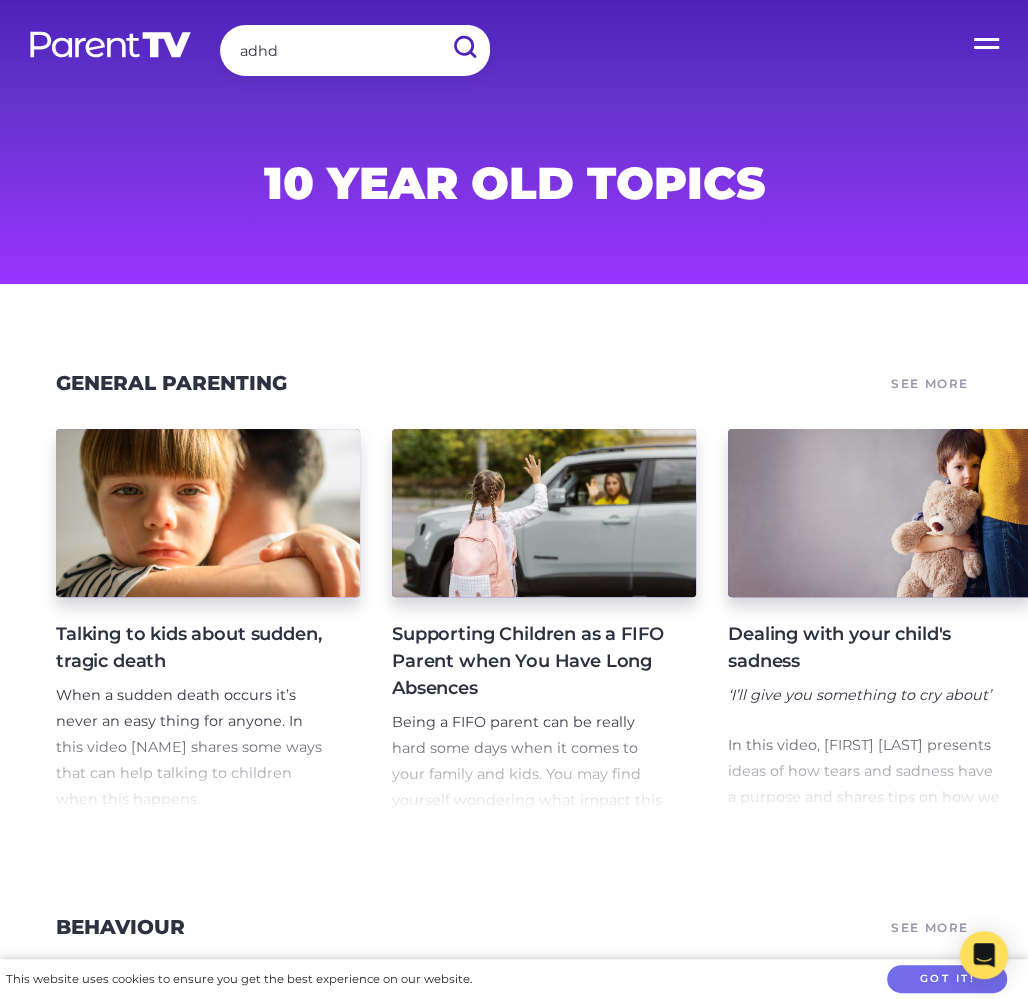 type on "adhd" 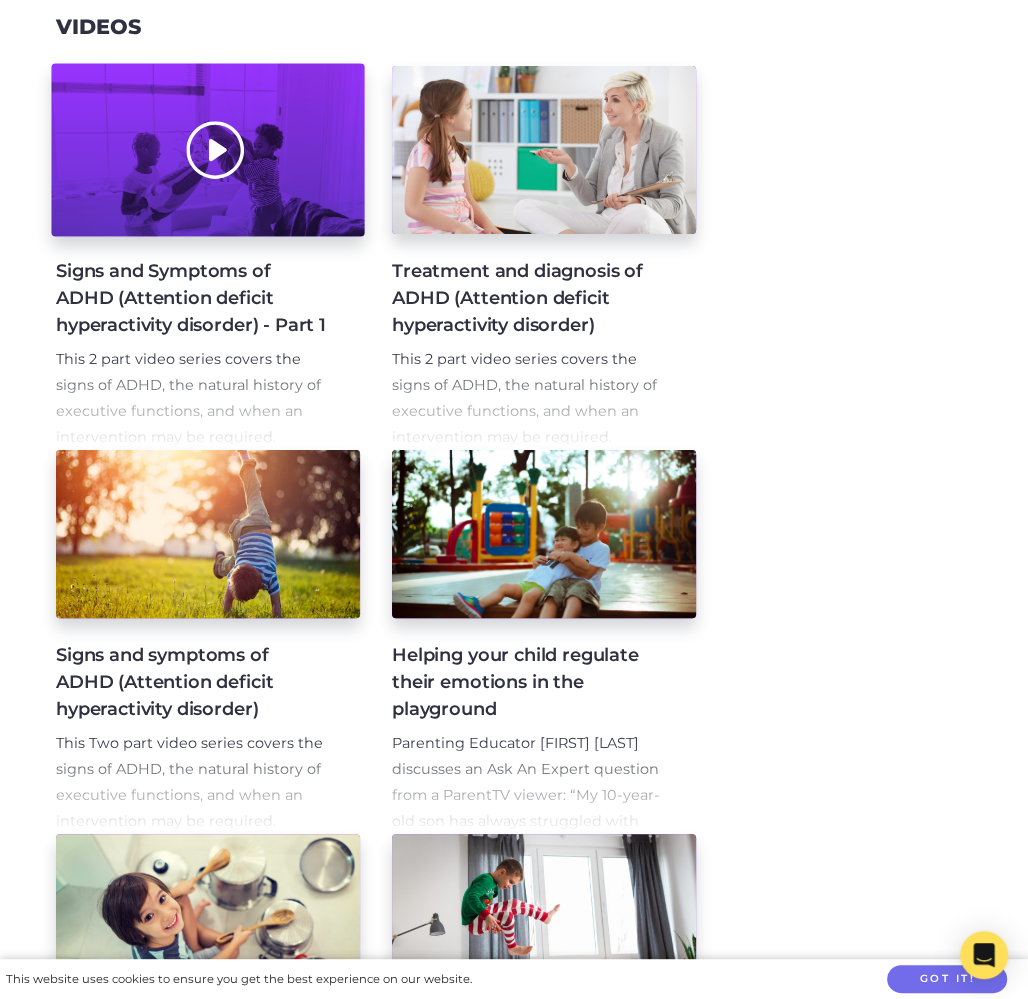 scroll, scrollTop: 332, scrollLeft: 0, axis: vertical 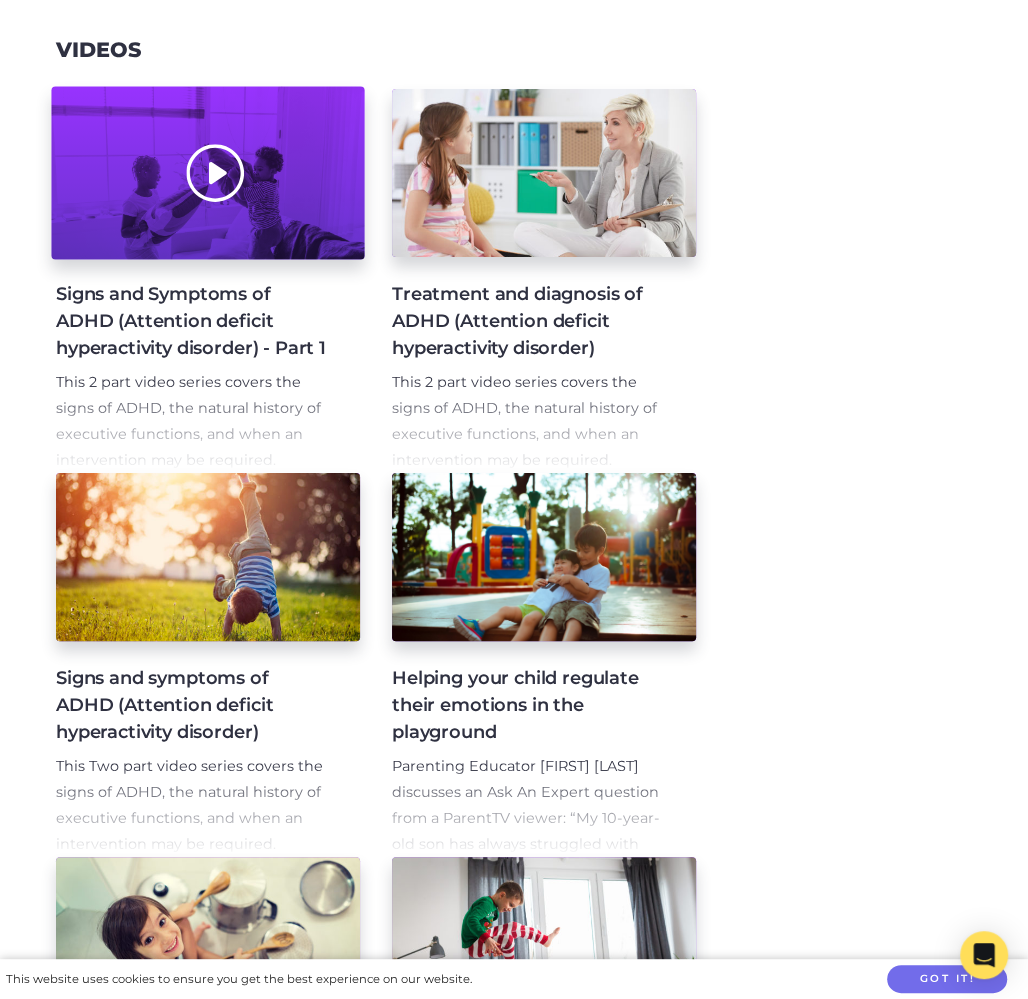 click at bounding box center (207, 173) 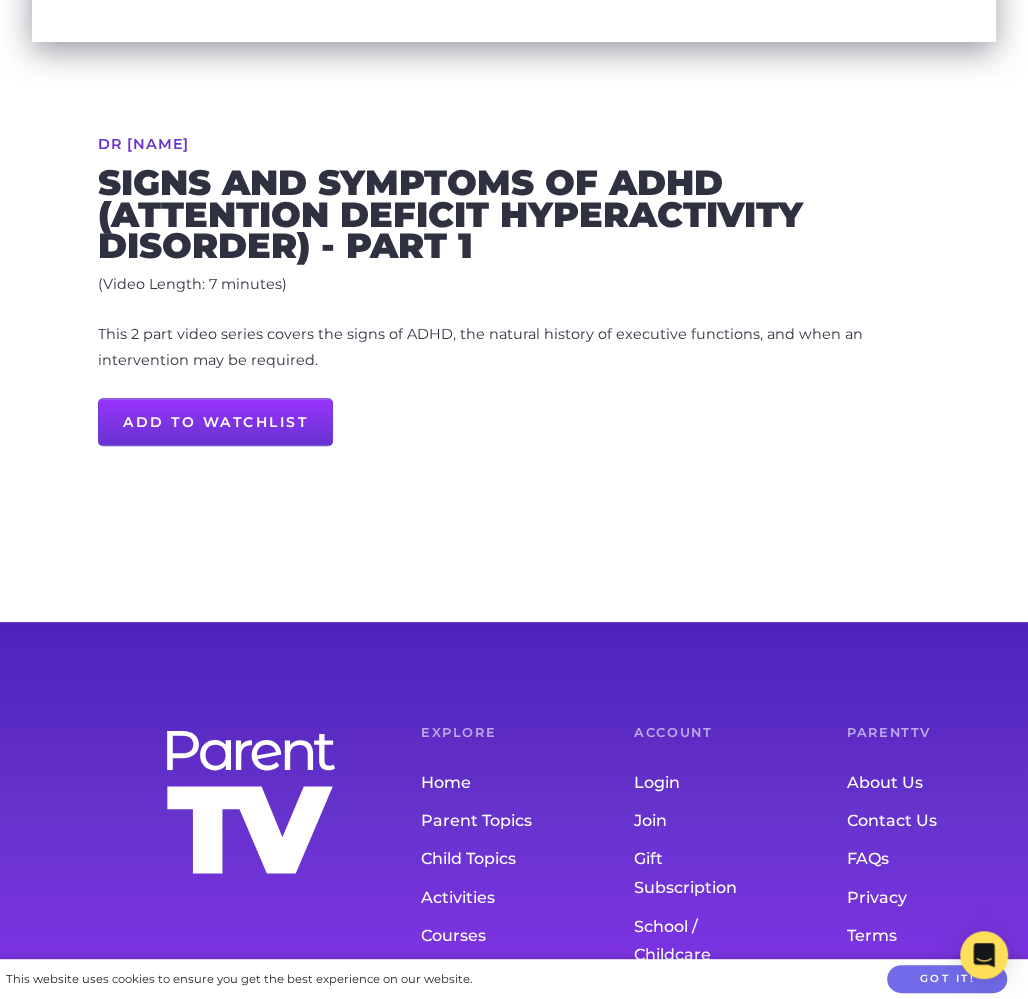 scroll, scrollTop: 0, scrollLeft: 0, axis: both 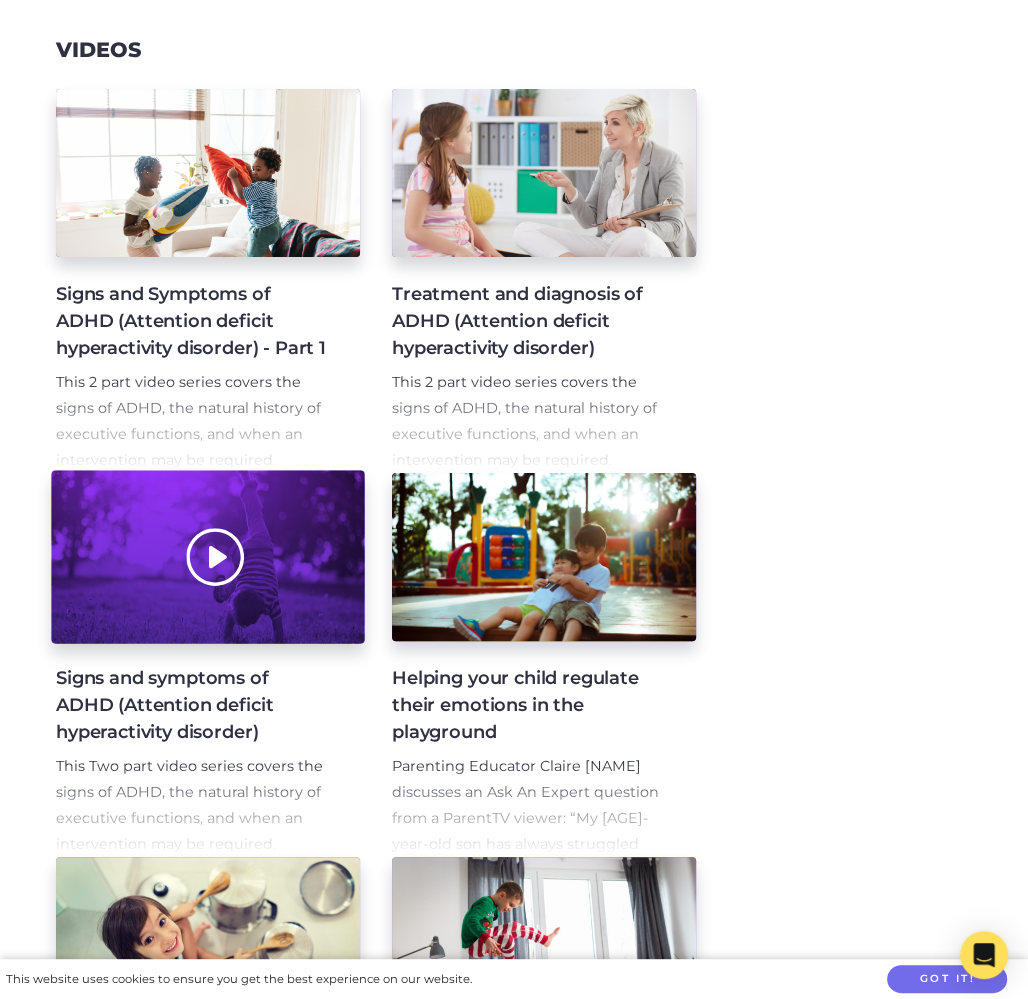 click at bounding box center [207, 557] 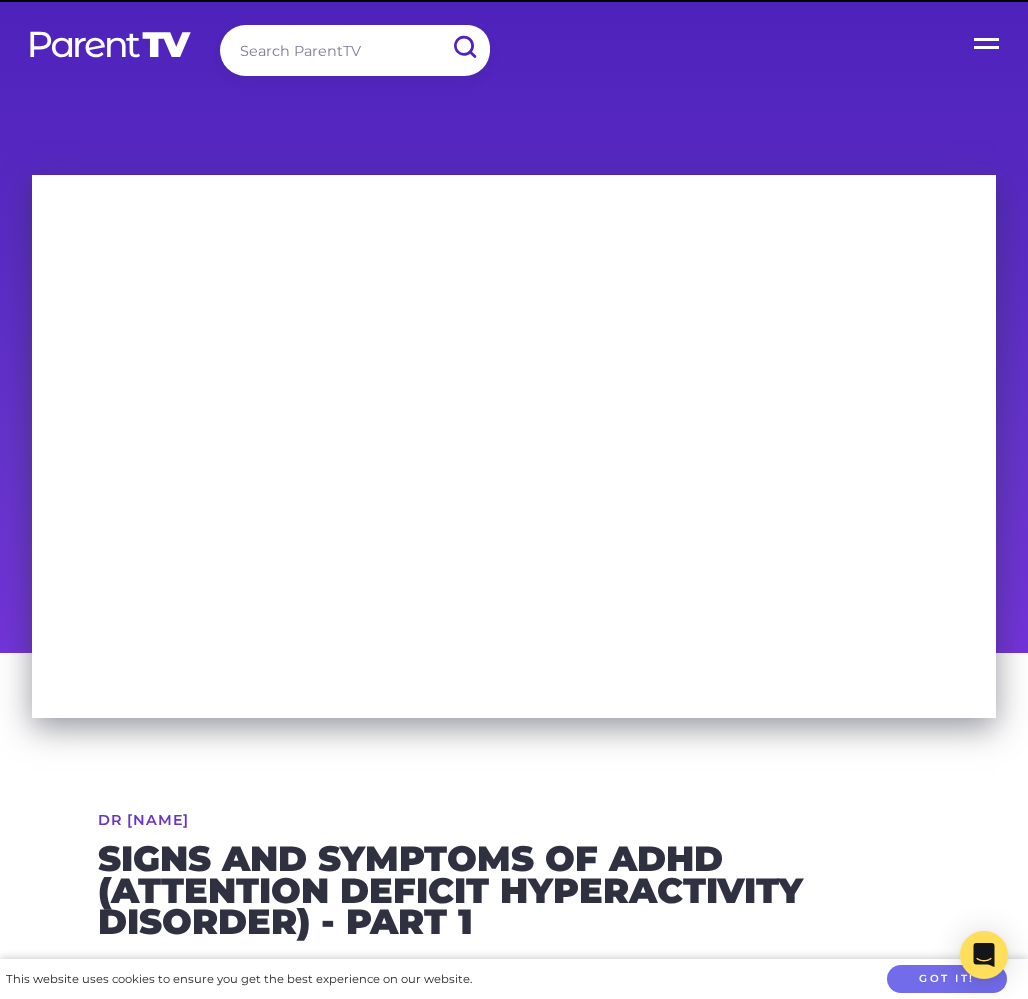 scroll, scrollTop: 0, scrollLeft: 0, axis: both 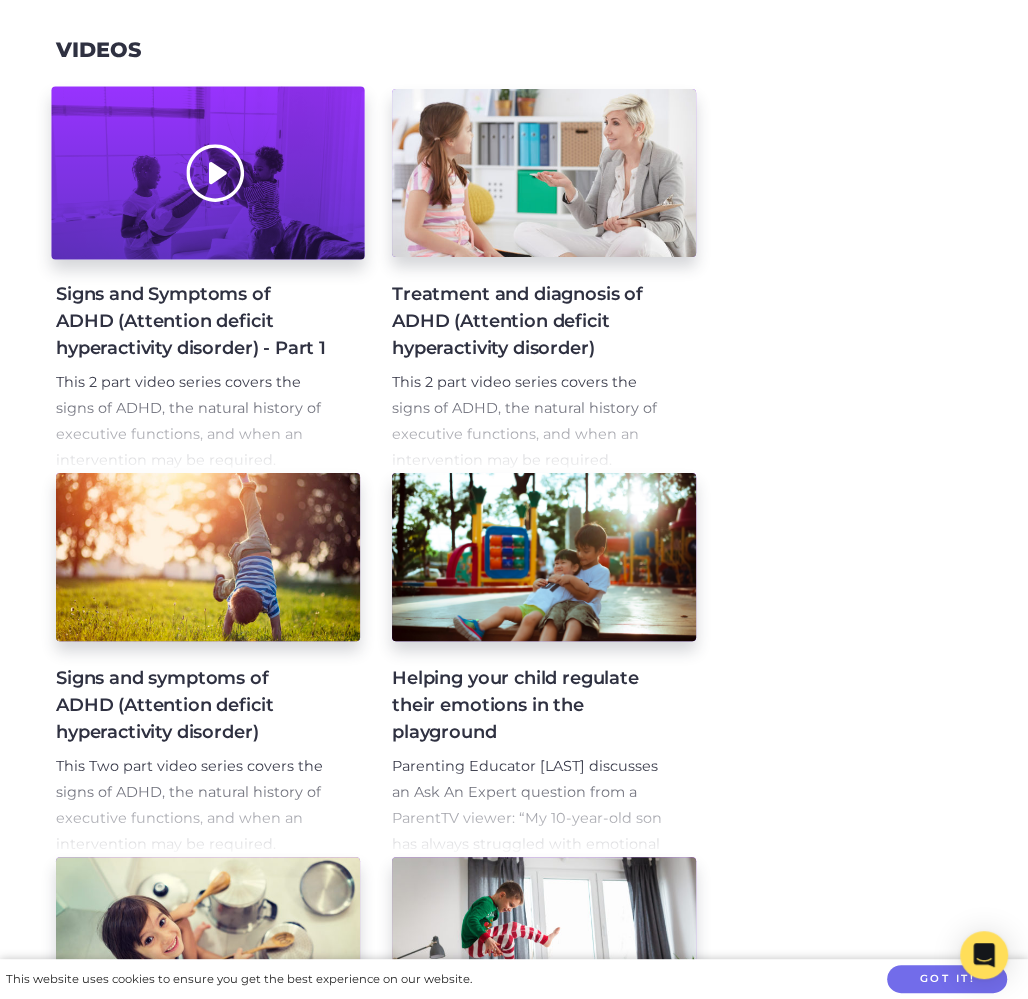 click at bounding box center [207, 173] 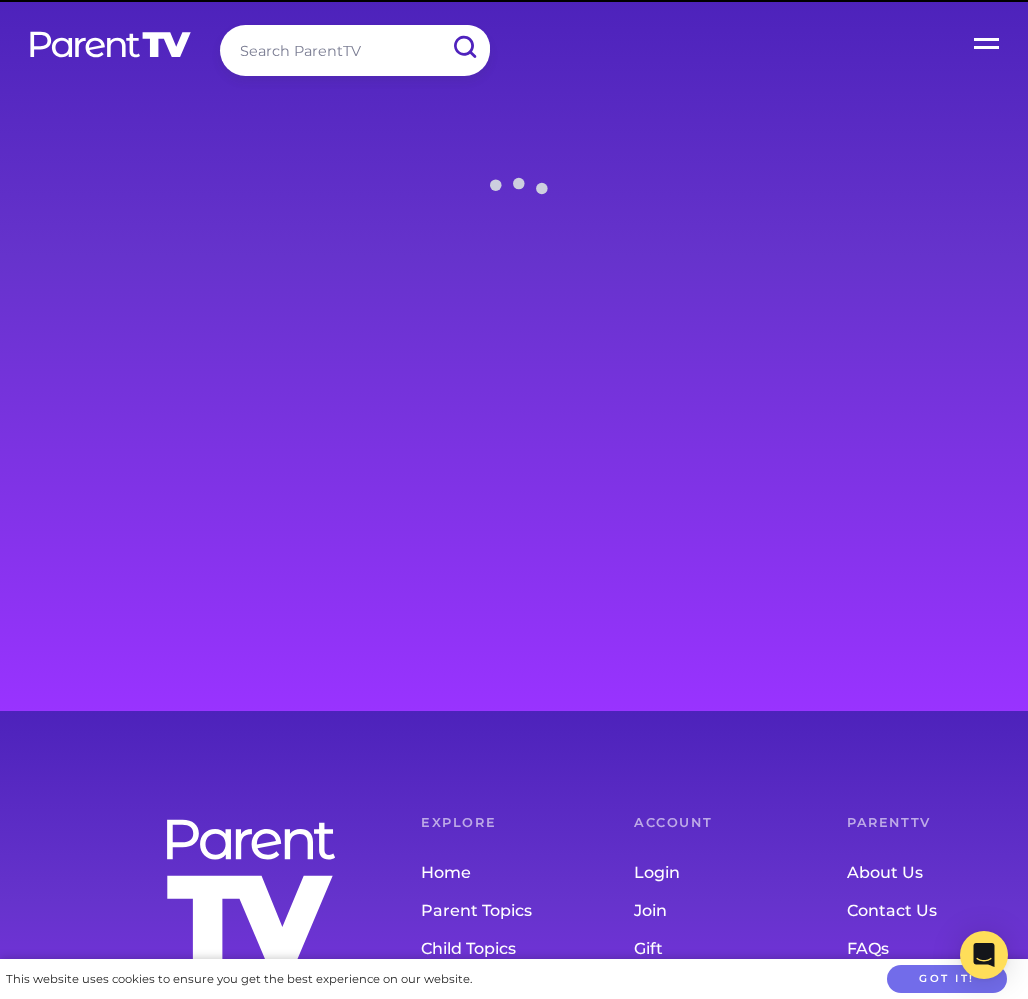 scroll, scrollTop: 0, scrollLeft: 0, axis: both 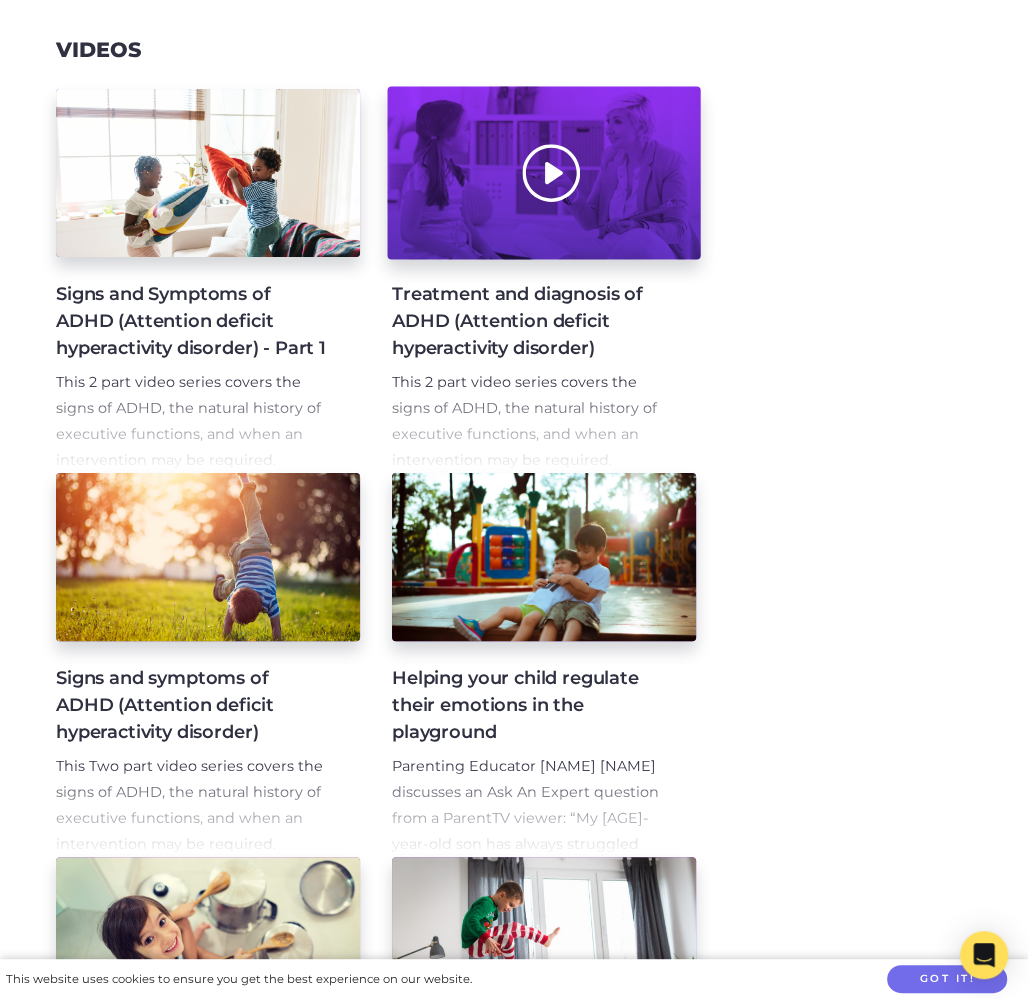click at bounding box center (543, 173) 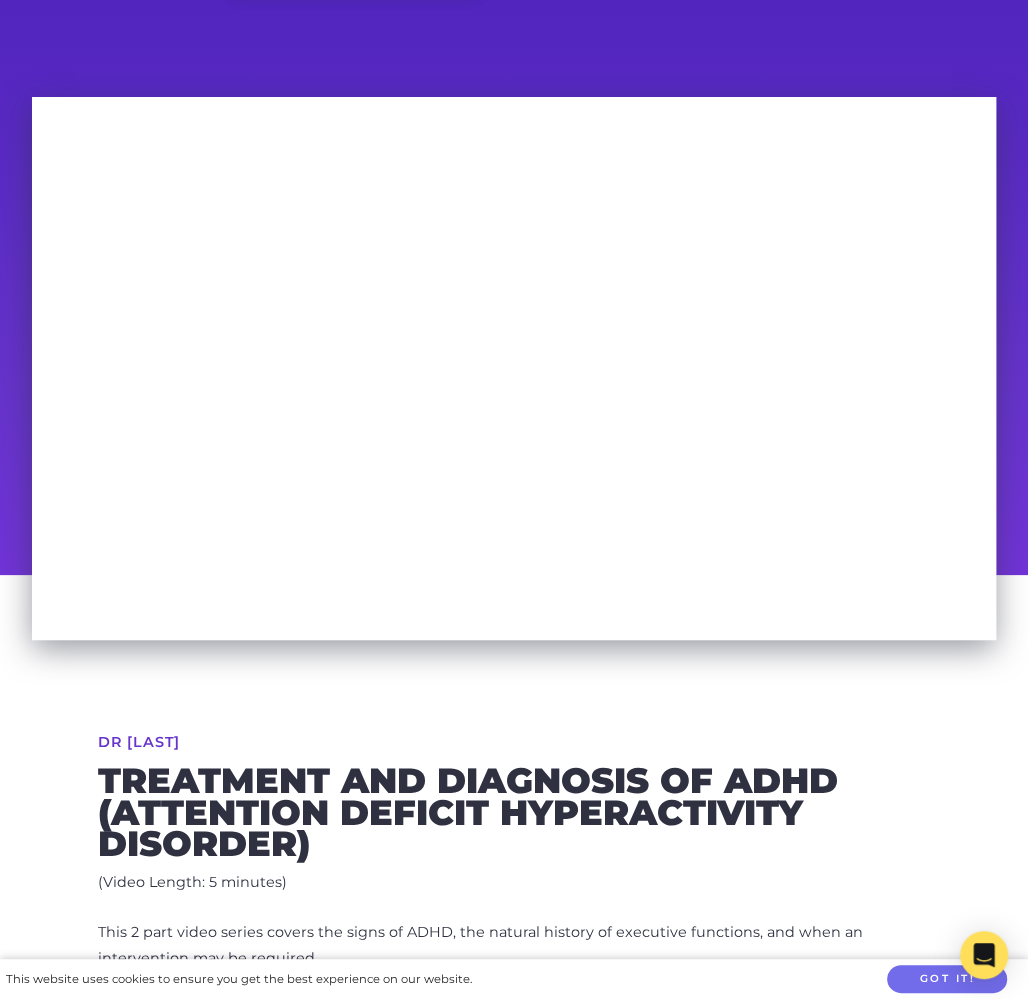 scroll, scrollTop: 132, scrollLeft: 0, axis: vertical 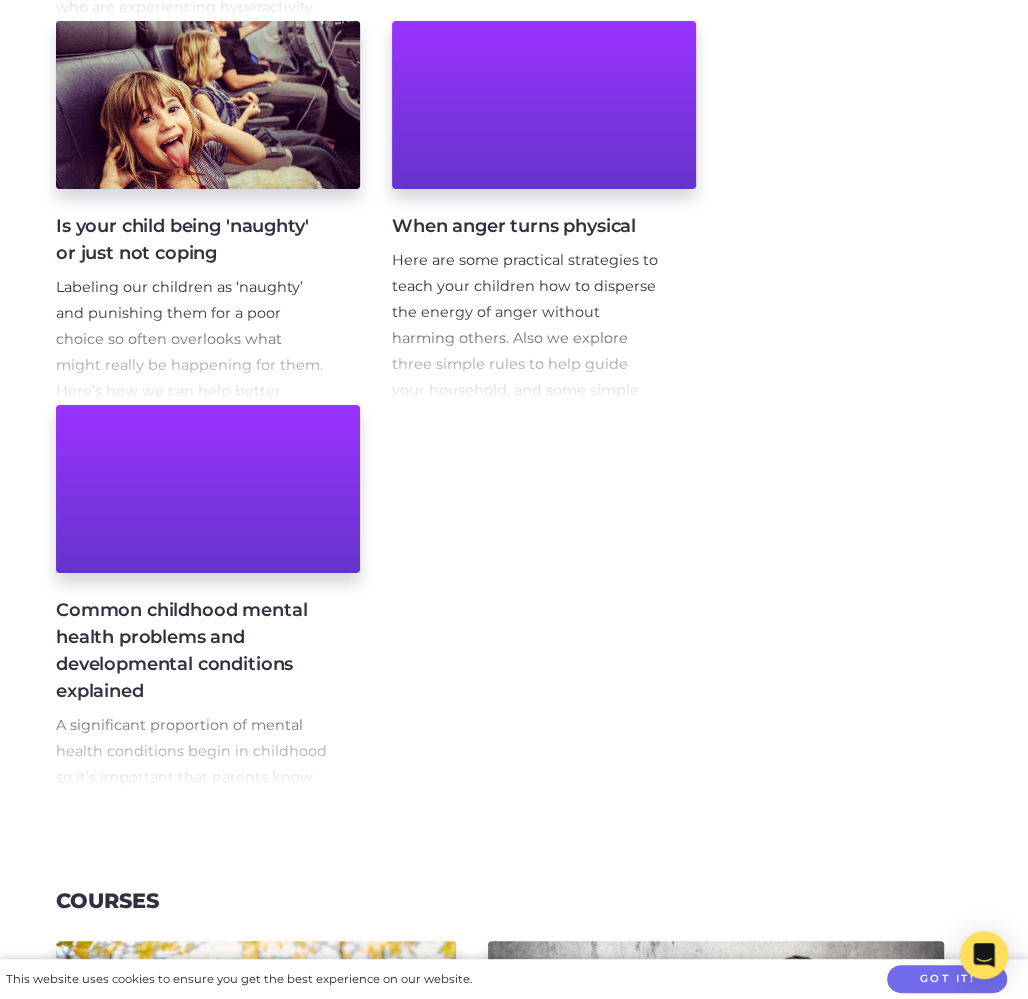 click on "A significant proportion of mental health conditions begin in childhood so it’s important that parents know what to look out for. Join trusted Child Psychiatrist, Dr. Kaylene Henderson, as she describes four common conditions – Speech and Language Disorders, Anxiety, Attention Deficit Hyperactivity Disorder (ADHD), and Autism Spectrum Disorder (ASD). Learn the signs so that you can pick these up early in your little ones and get them the help they need." at bounding box center (192, 894) 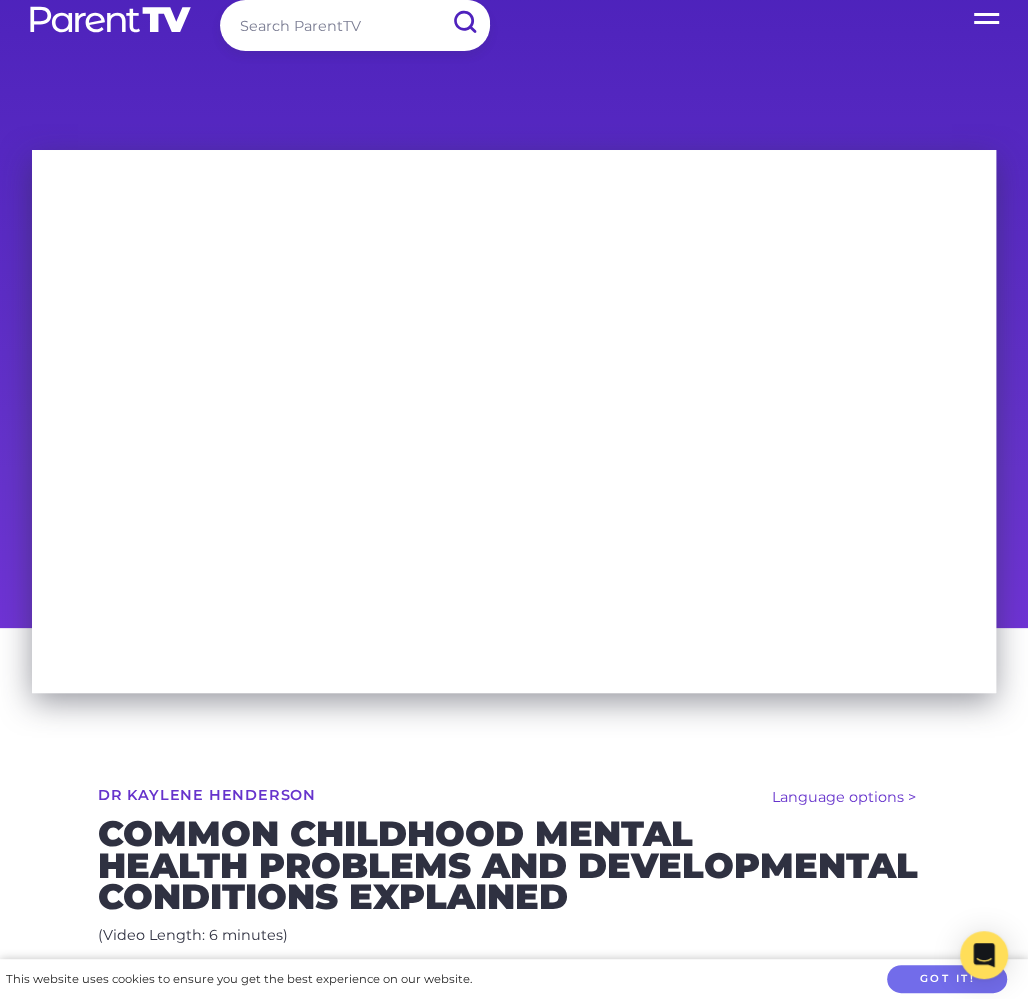 scroll, scrollTop: 27, scrollLeft: 0, axis: vertical 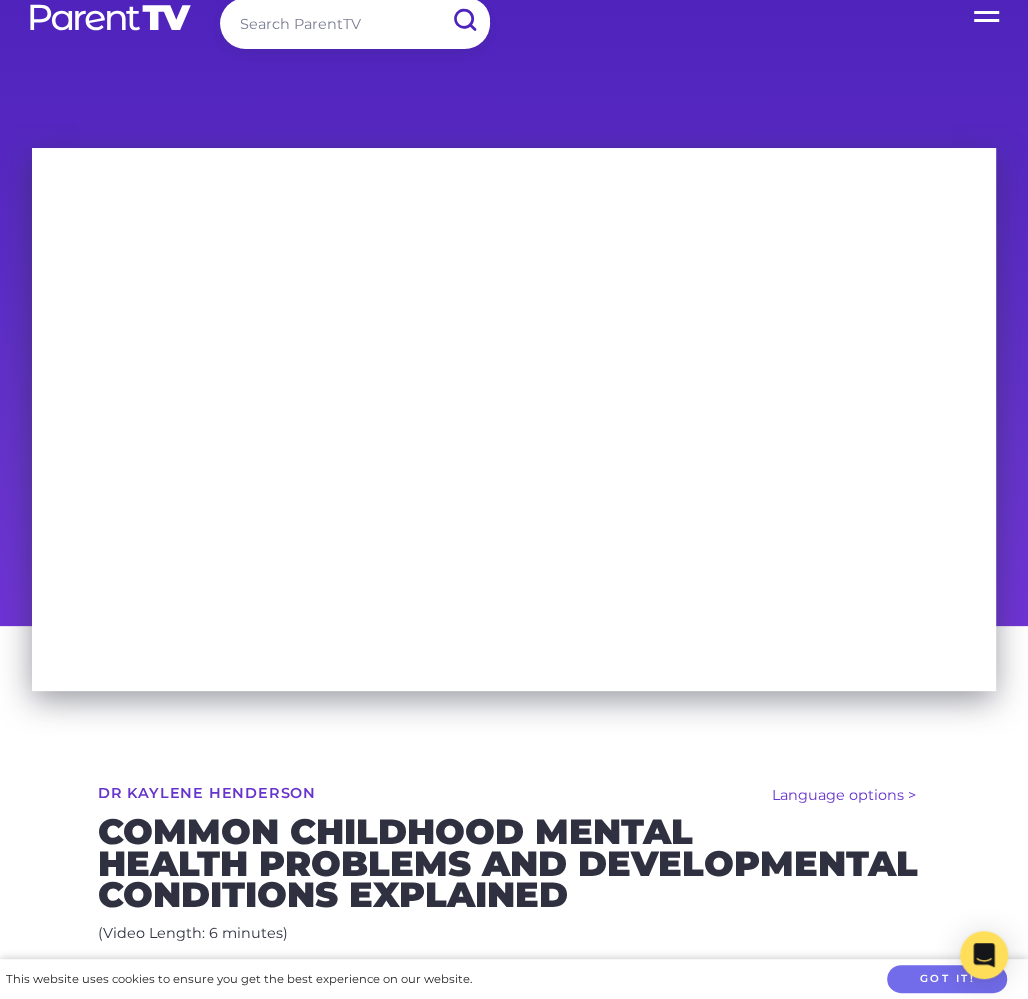 click on "Language options >   Español (Spanish)
عربى (Arabic)
廣東話 (Cantonese)
普通话 (Mandarin)
हिन्दी (Hindi)
Dr Kaylene Henderson   Common childhood mental health problems and developmental conditions explained   (Video Length: 6 minutes)   A significant proportion of mental health conditions begin in childhood so it’s important that parents know what to look out for. Join trusted Child Psychiatrist, Dr. Kaylene Henderson, as she describes four common conditions – Speech and Language Disorders, Anxiety, Attention Deficit Hyperactivity Disorder (ADHD), and Autism Spectrum Disorder (ASD). Learn the signs so that you can pick these up early in your little ones and get them the help they need.
Add
to Watchlist" at bounding box center [514, 716] 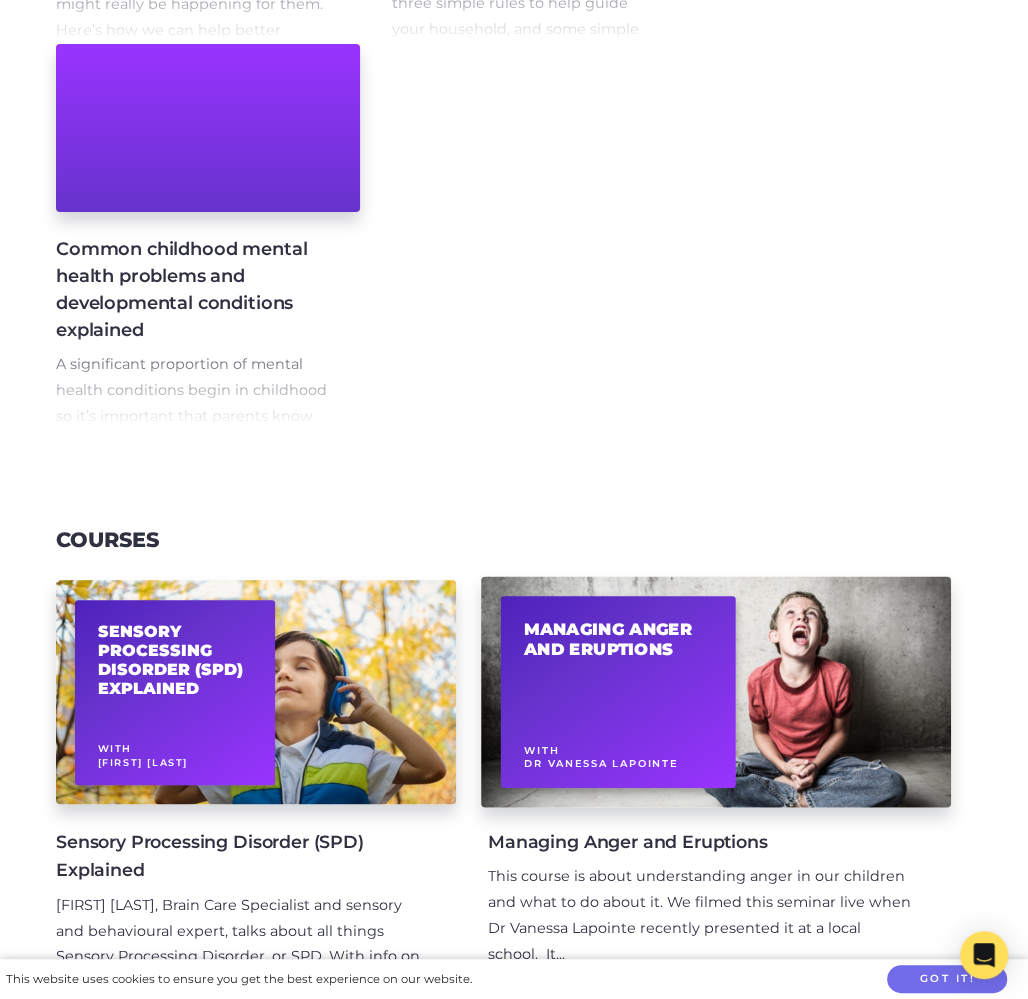 scroll, scrollTop: 1831, scrollLeft: 0, axis: vertical 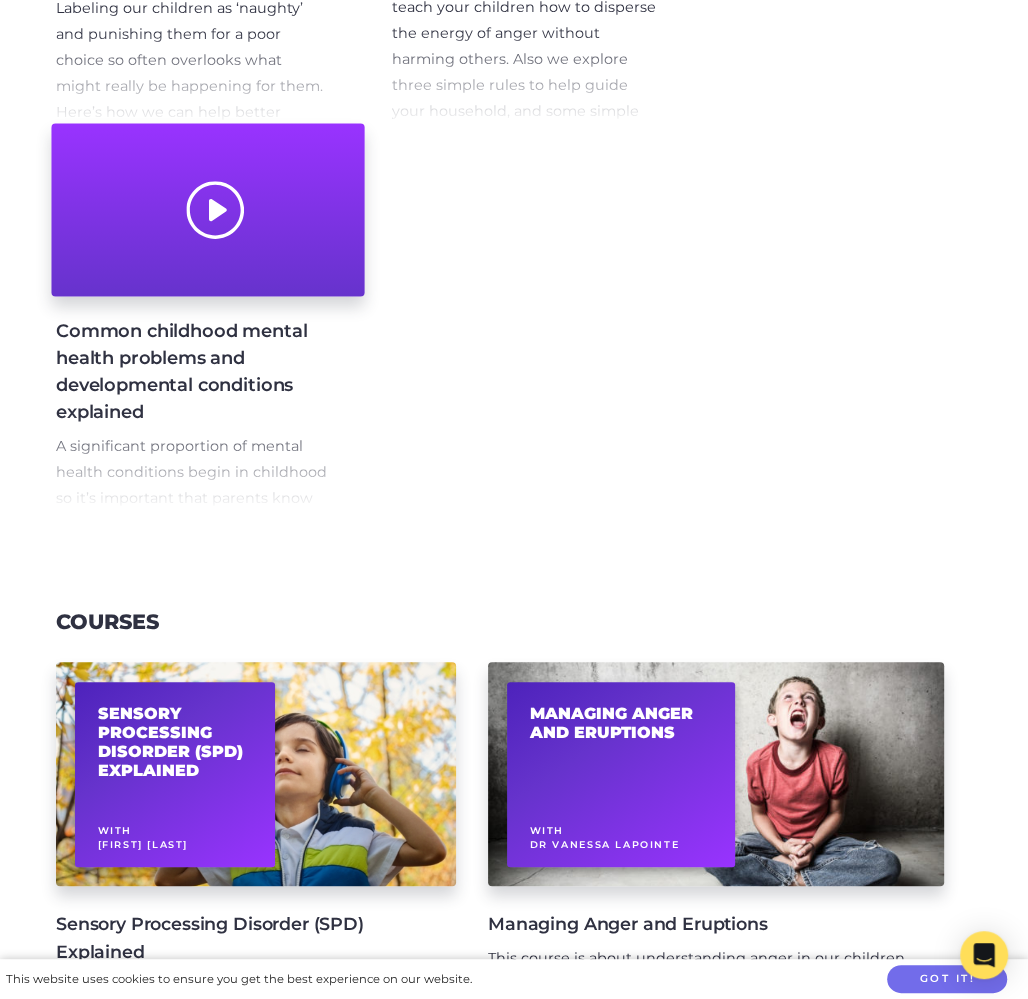 click at bounding box center [207, 210] 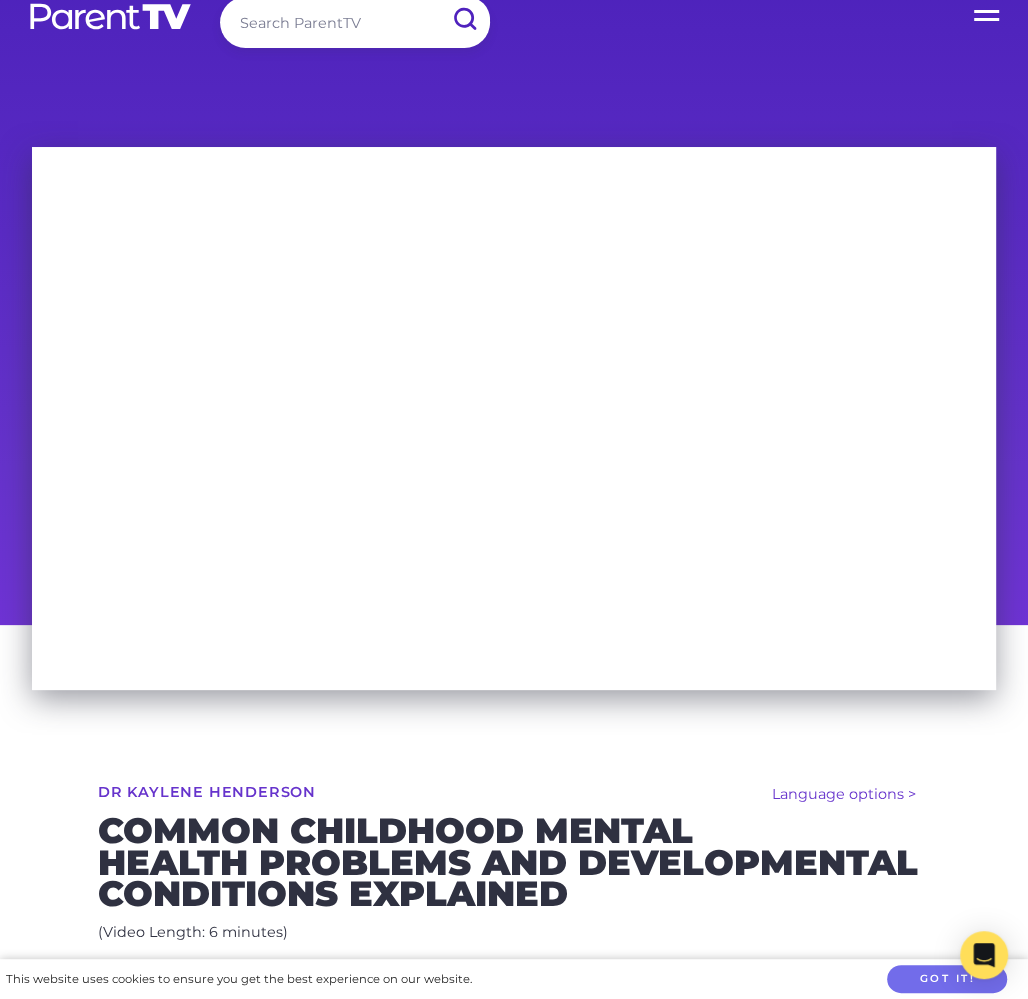 scroll, scrollTop: 42, scrollLeft: 0, axis: vertical 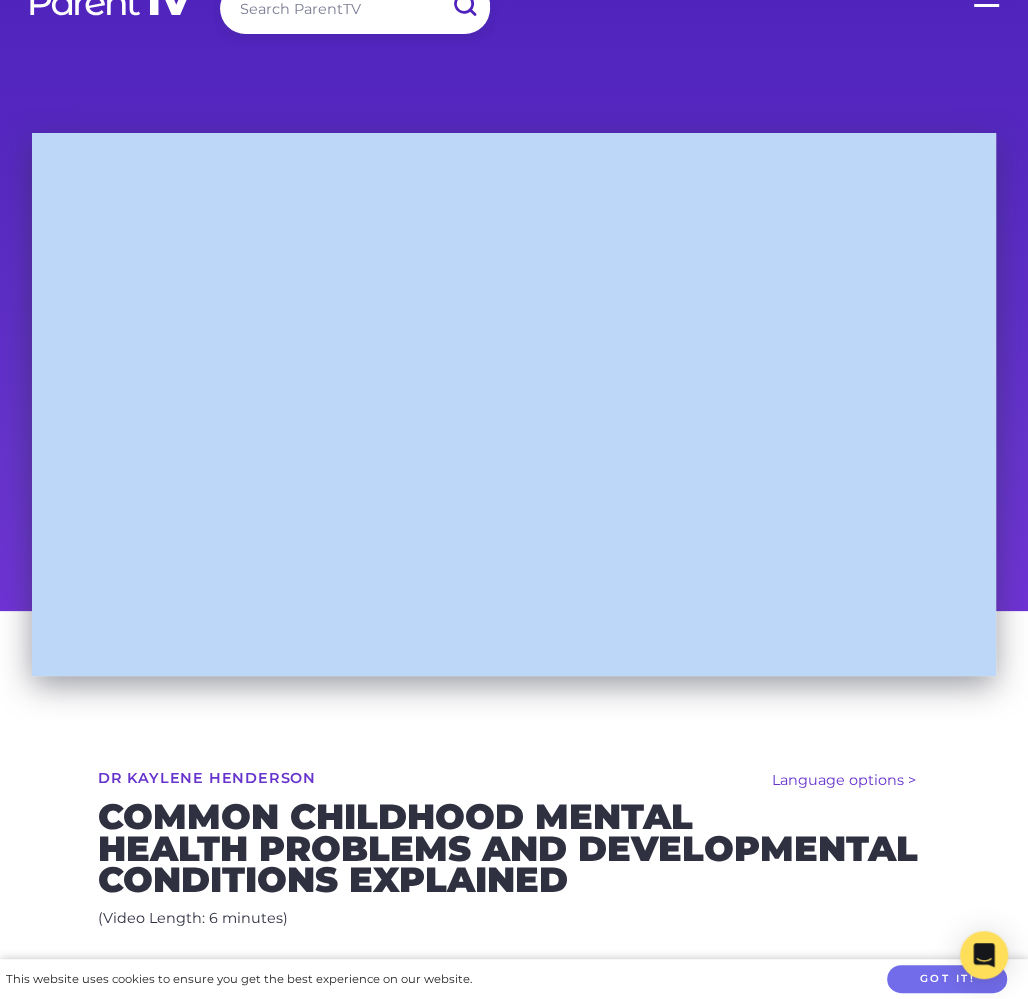 drag, startPoint x: 29, startPoint y: 116, endPoint x: 28, endPoint y: 180, distance: 64.00781 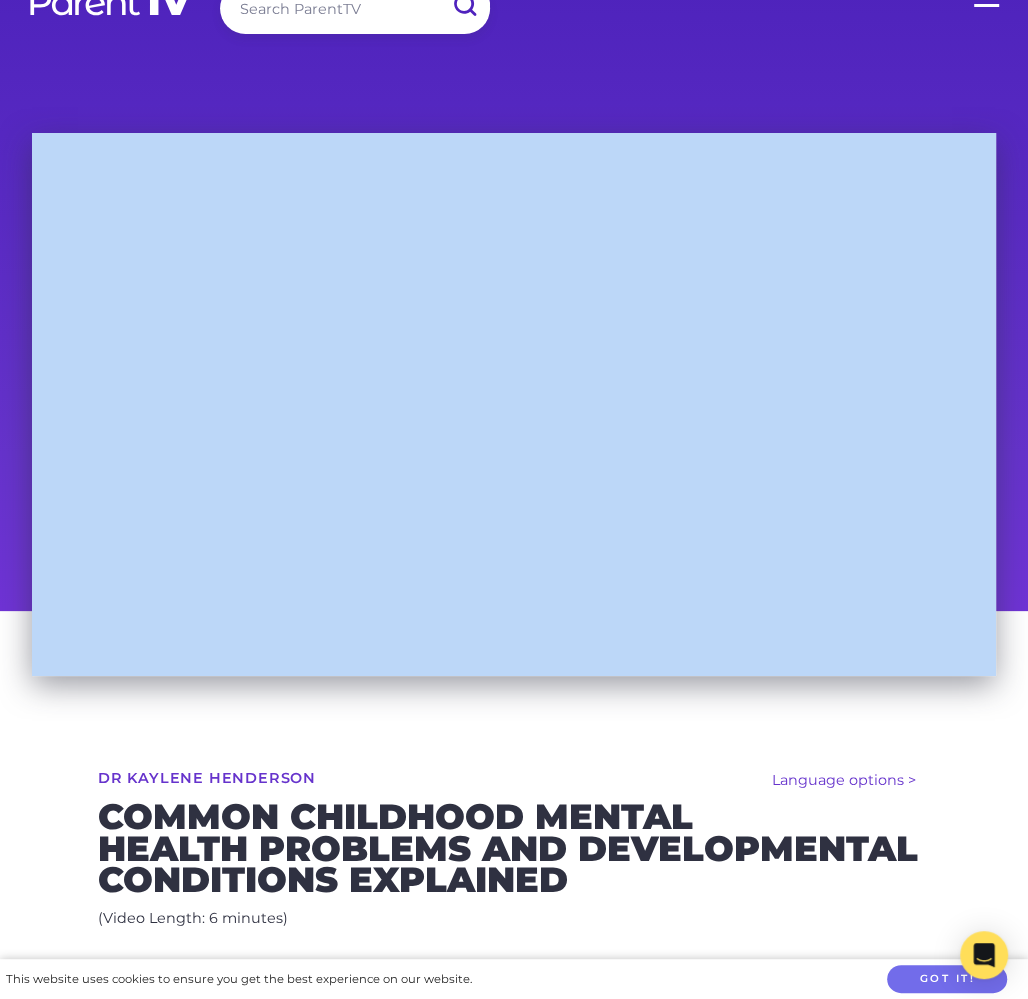 click on "Language options >   Español (Spanish)
عربى (Arabic)
廣東話 (Cantonese)
普通话 (Mandarin)
हिन्दी (Hindi)
Dr Kaylene Henderson   Common childhood mental health problems and developmental conditions explained   (Video Length: 6 minutes)   A significant proportion of mental health conditions begin in childhood so it’s important that parents know what to look out for. Join trusted Child Psychiatrist, Dr. Kaylene Henderson, as she describes four common conditions – Speech and Language Disorders, Anxiety, Attention Deficit Hyperactivity Disorder (ADHD), and Autism Spectrum Disorder (ASD). Learn the signs so that you can pick these up early in your little ones and get them the help they need.
Add
to Watchlist" at bounding box center [514, 701] 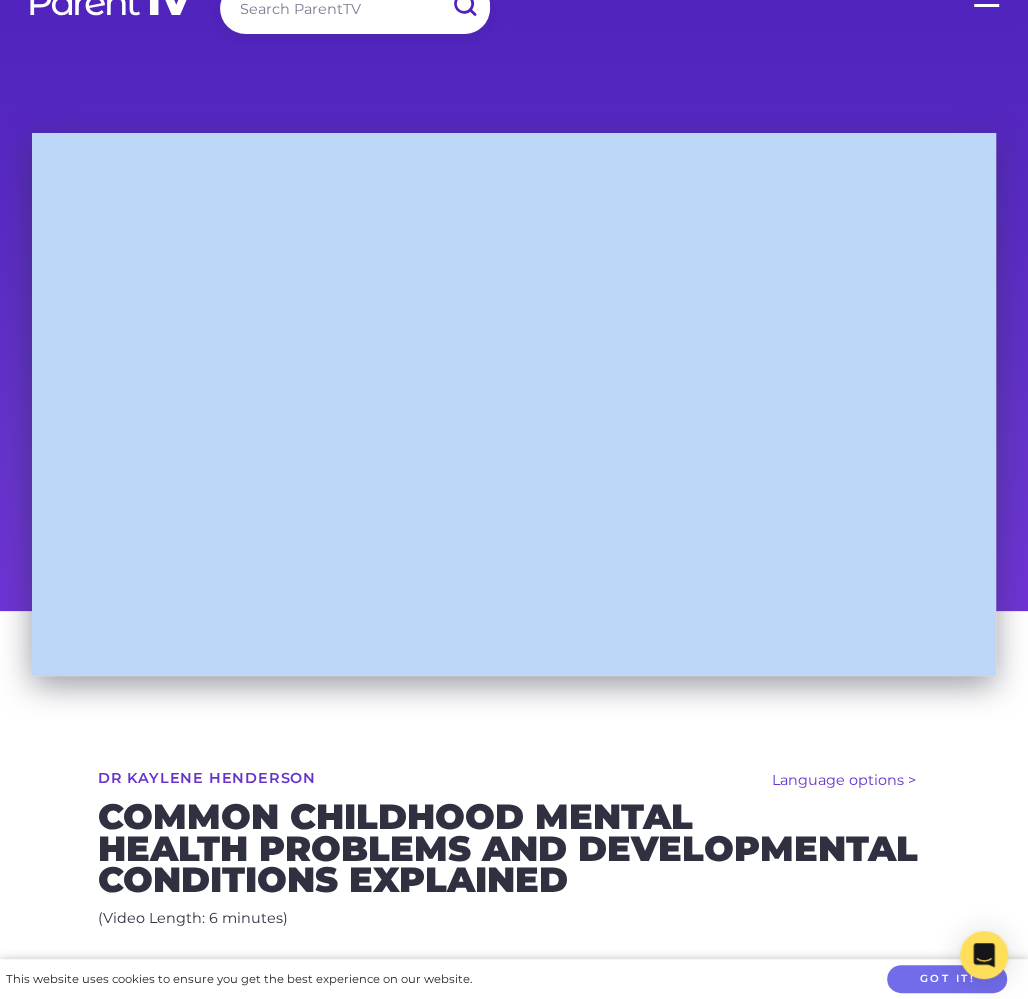 click on "Language options >   Español (Spanish)
عربى (Arabic)
廣東話 (Cantonese)
普通话 (Mandarin)
हिन्दी (Hindi)
Dr Kaylene Henderson   Common childhood mental health problems and developmental conditions explained   (Video Length: 6 minutes)   A significant proportion of mental health conditions begin in childhood so it’s important that parents know what to look out for. Join trusted Child Psychiatrist, Dr. Kaylene Henderson, as she describes four common conditions – Speech and Language Disorders, Anxiety, Attention Deficit Hyperactivity Disorder (ADHD), and Autism Spectrum Disorder (ASD). Learn the signs so that you can pick these up early in your little ones and get them the help they need.
Add
to Watchlist" at bounding box center (514, 701) 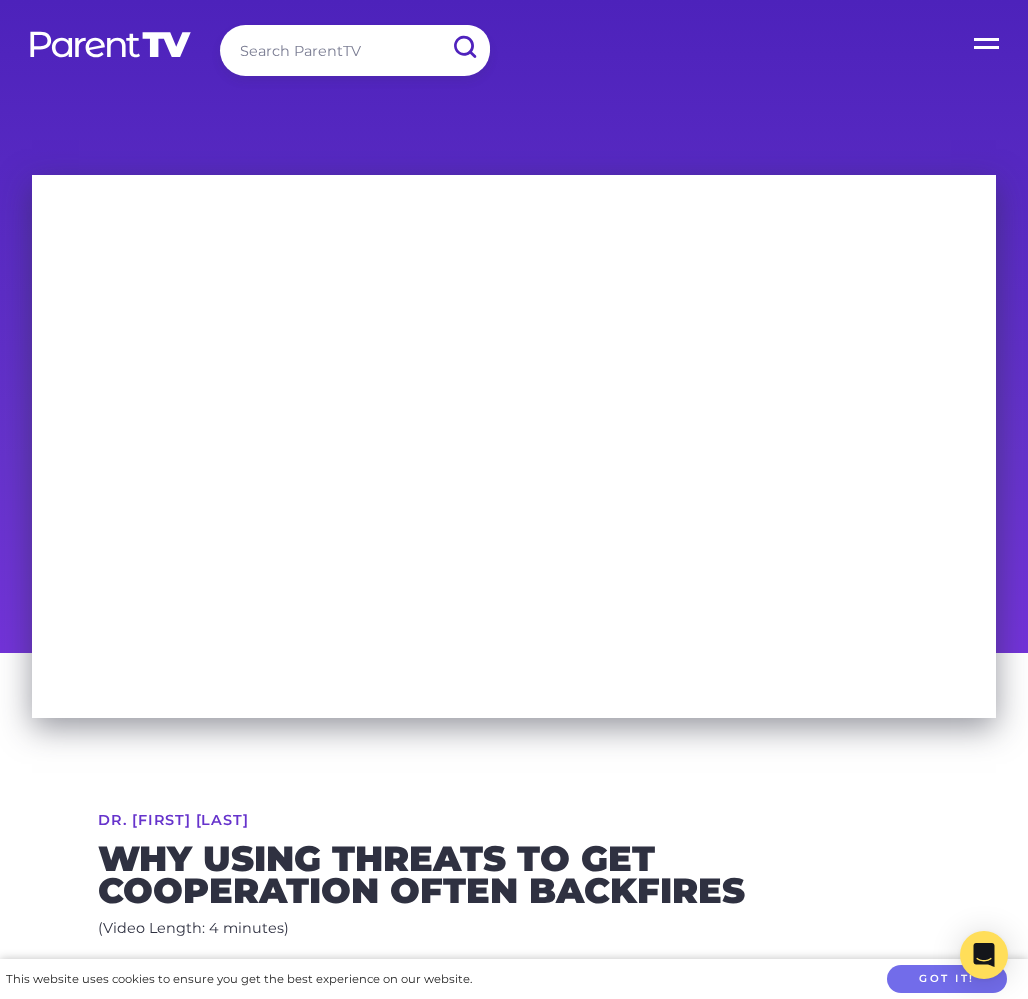 scroll, scrollTop: 0, scrollLeft: 0, axis: both 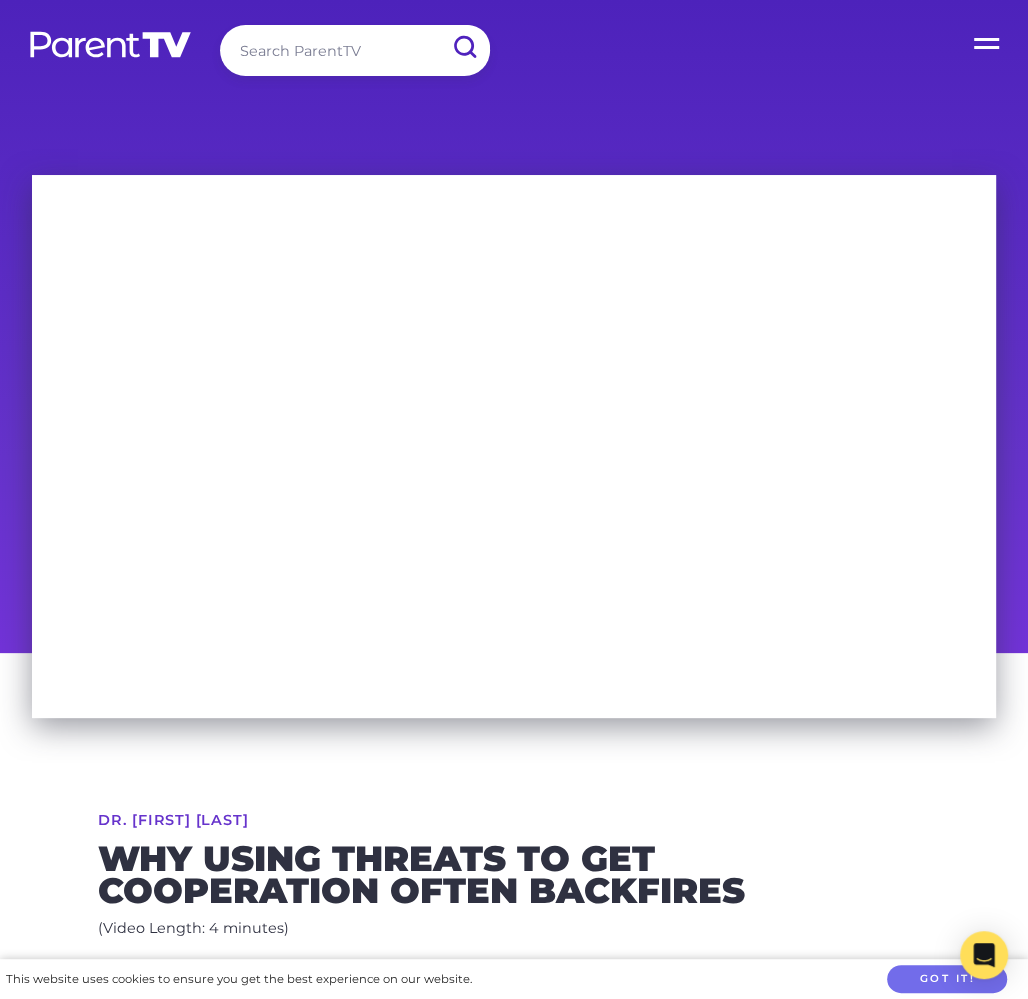 click on "Open Menu" at bounding box center [988, 40] 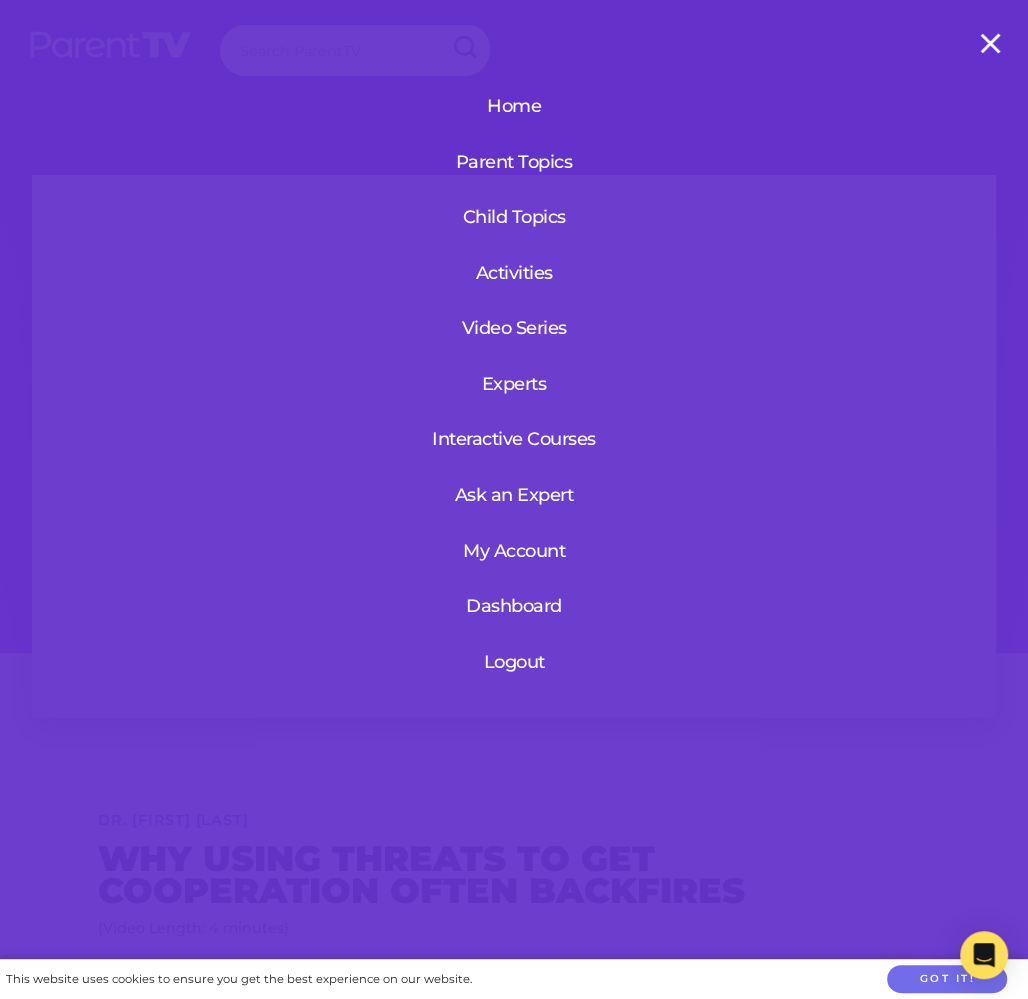 click on "Open Menu" at bounding box center [988, 40] 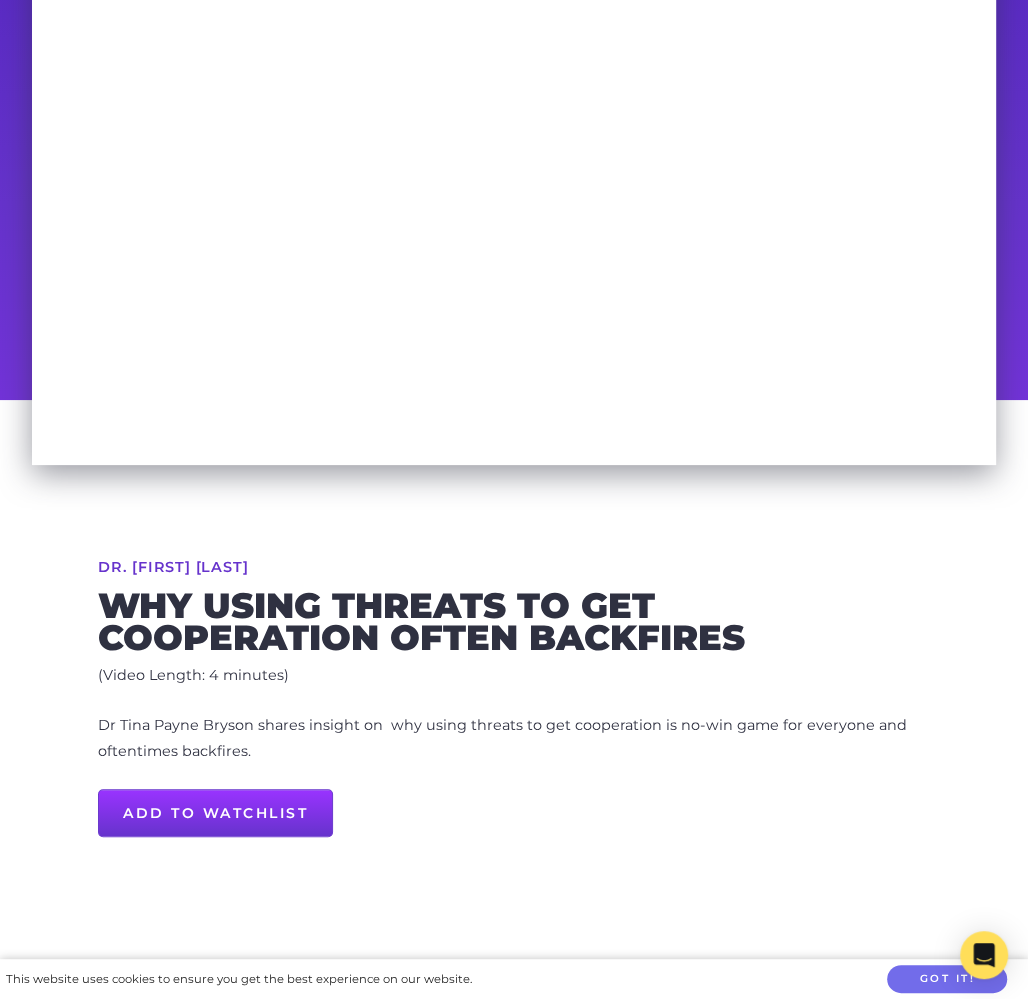 scroll, scrollTop: 795, scrollLeft: 0, axis: vertical 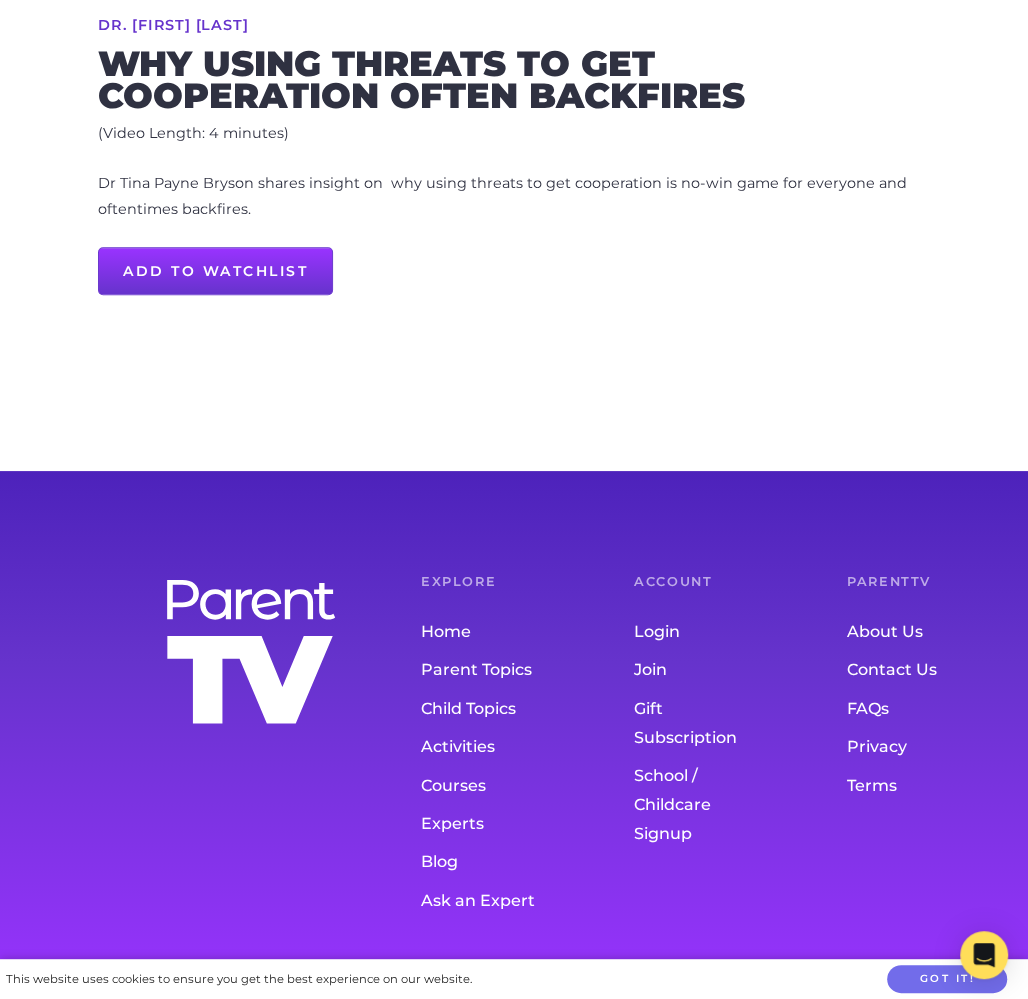 click on "Blog" at bounding box center (487, 863) 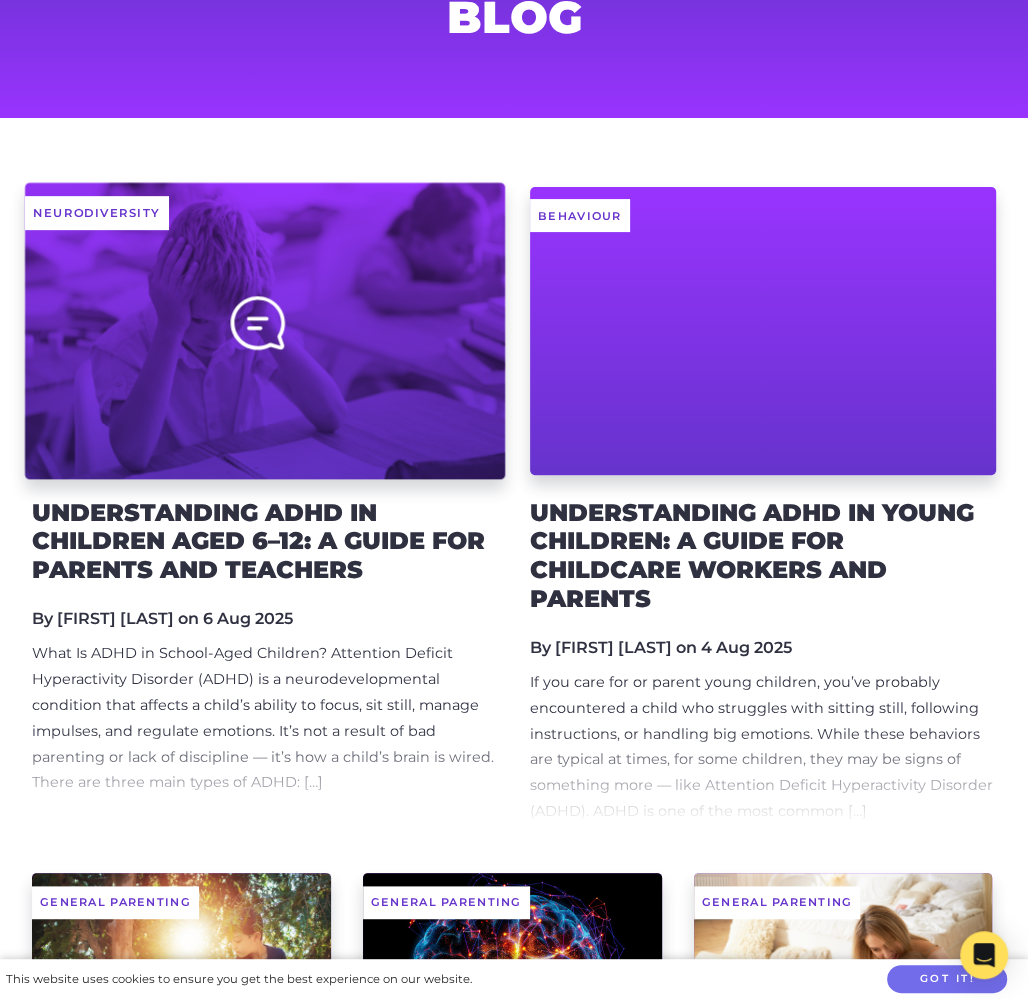 scroll, scrollTop: 199, scrollLeft: 0, axis: vertical 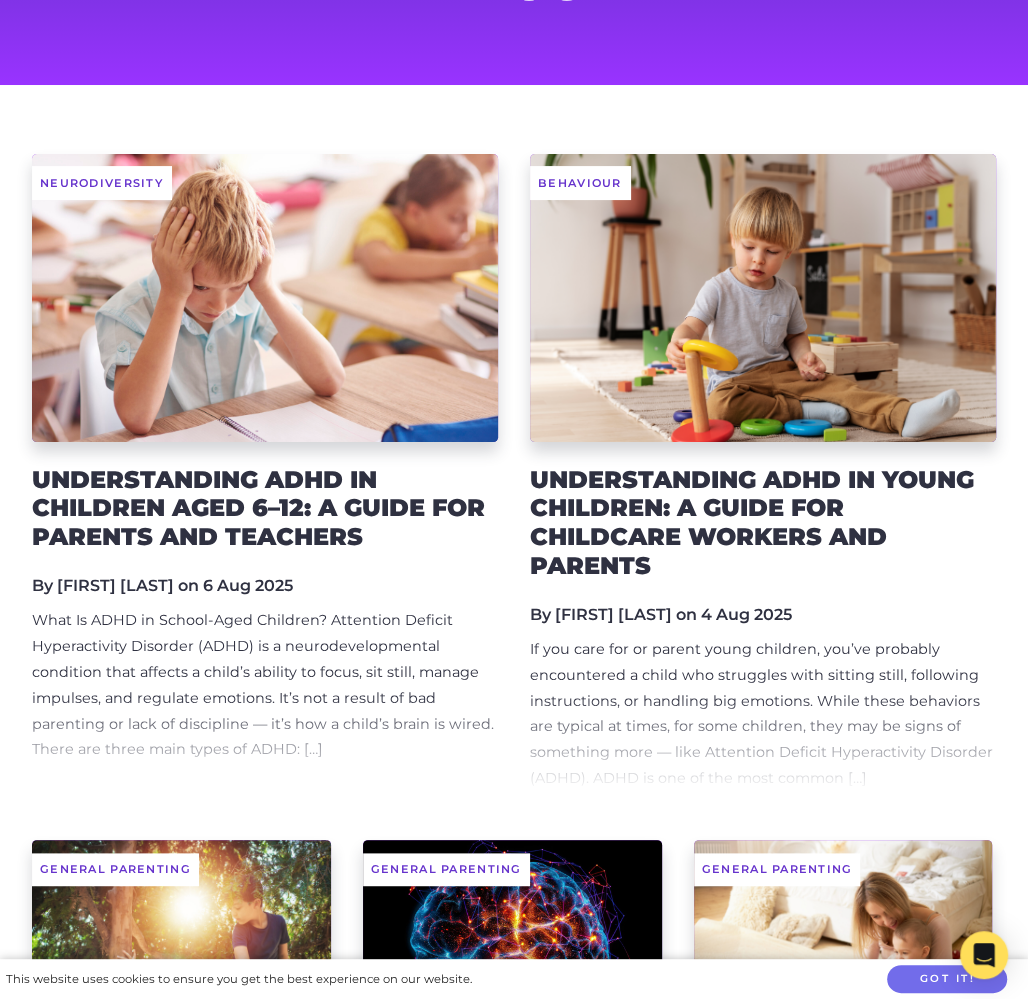 click on "Neurodiversity    Understanding ADHD in Children Aged 6–12: A Guide for Parents and Teachers   By Amanda Banks on 6 Aug 2025   What Is ADHD in School-Aged Children? Attention Deficit Hyperactivity Disorder (ADHD) is a neurodevelopmental condition that affects a child’s ability to focus, sit still, manage impulses, and regulate emotions. It’s not a result of bad parenting or lack of discipline — it’s how a child’s brain is wired. There are three main types of ADHD: […]" at bounding box center (265, 473) 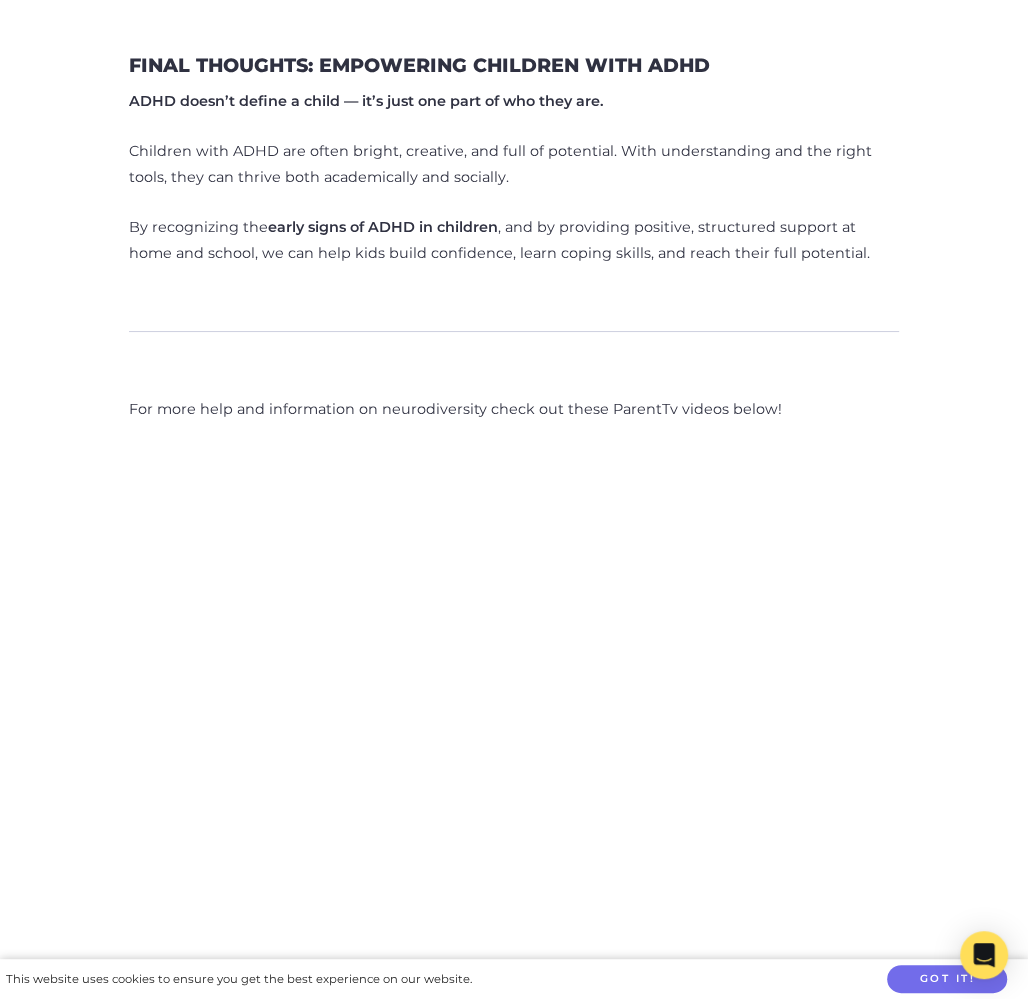 scroll, scrollTop: 3728, scrollLeft: 0, axis: vertical 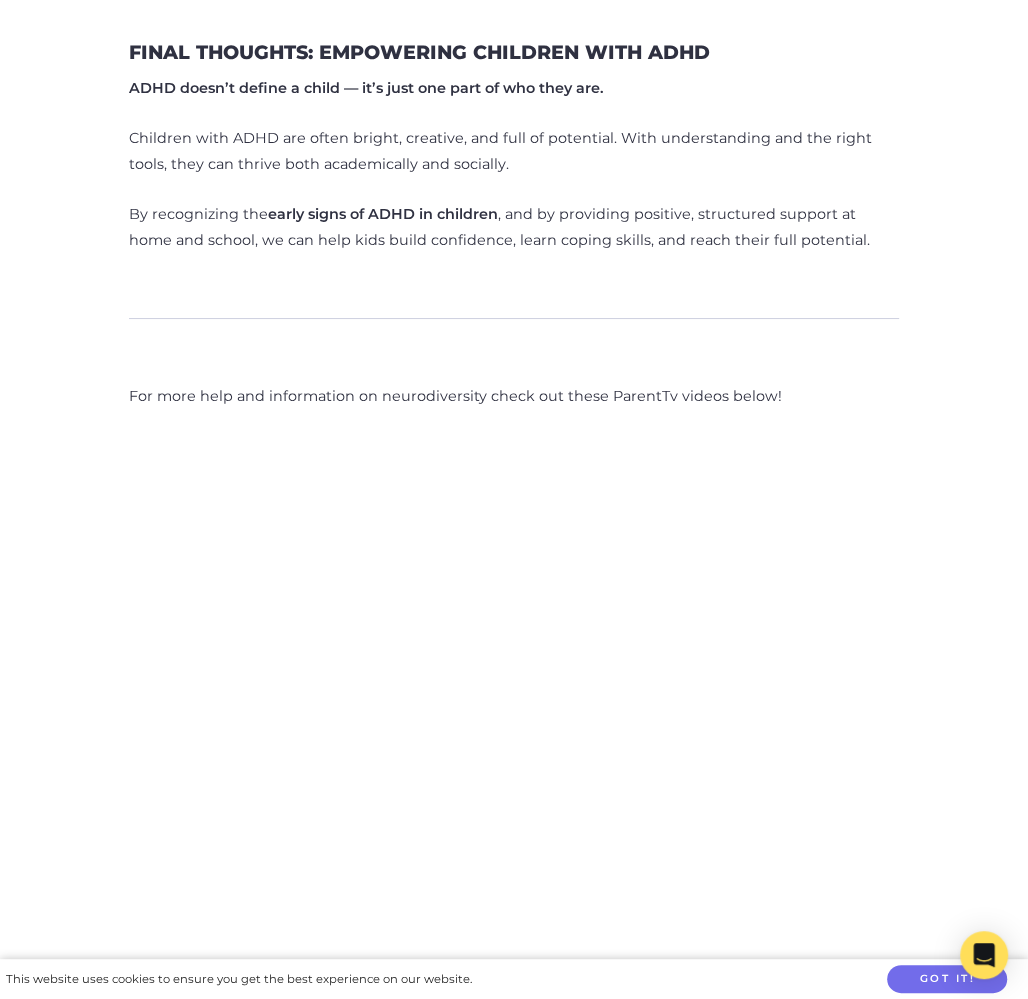 click at bounding box center [514, 779] 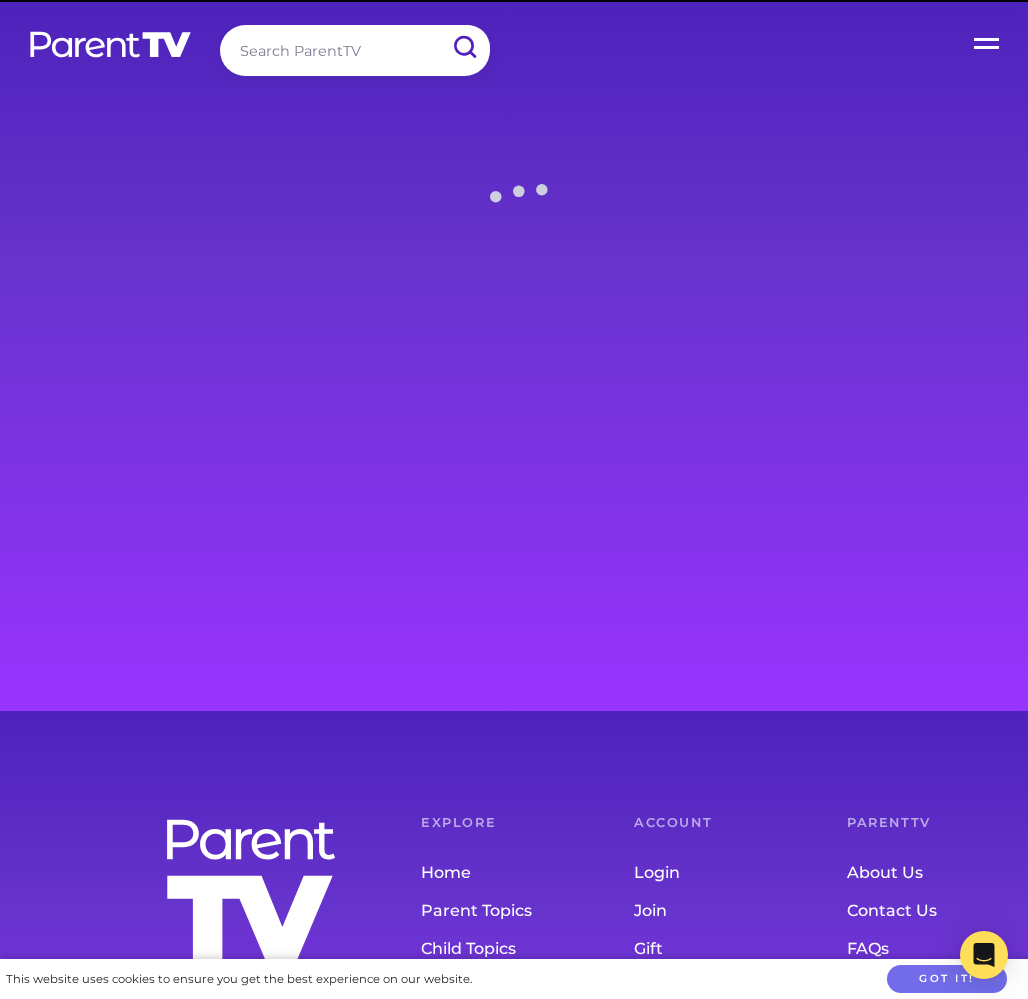 scroll, scrollTop: 0, scrollLeft: 0, axis: both 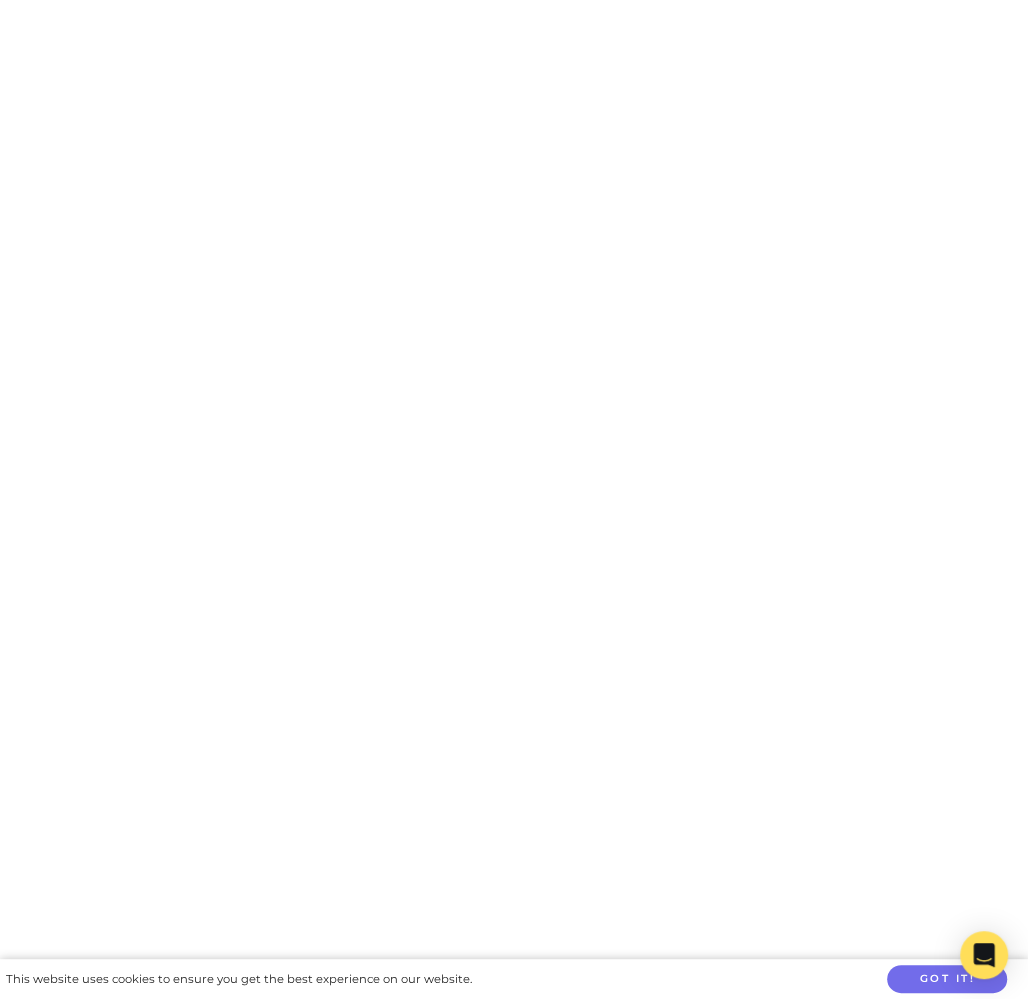 click at bounding box center (514, 1043) 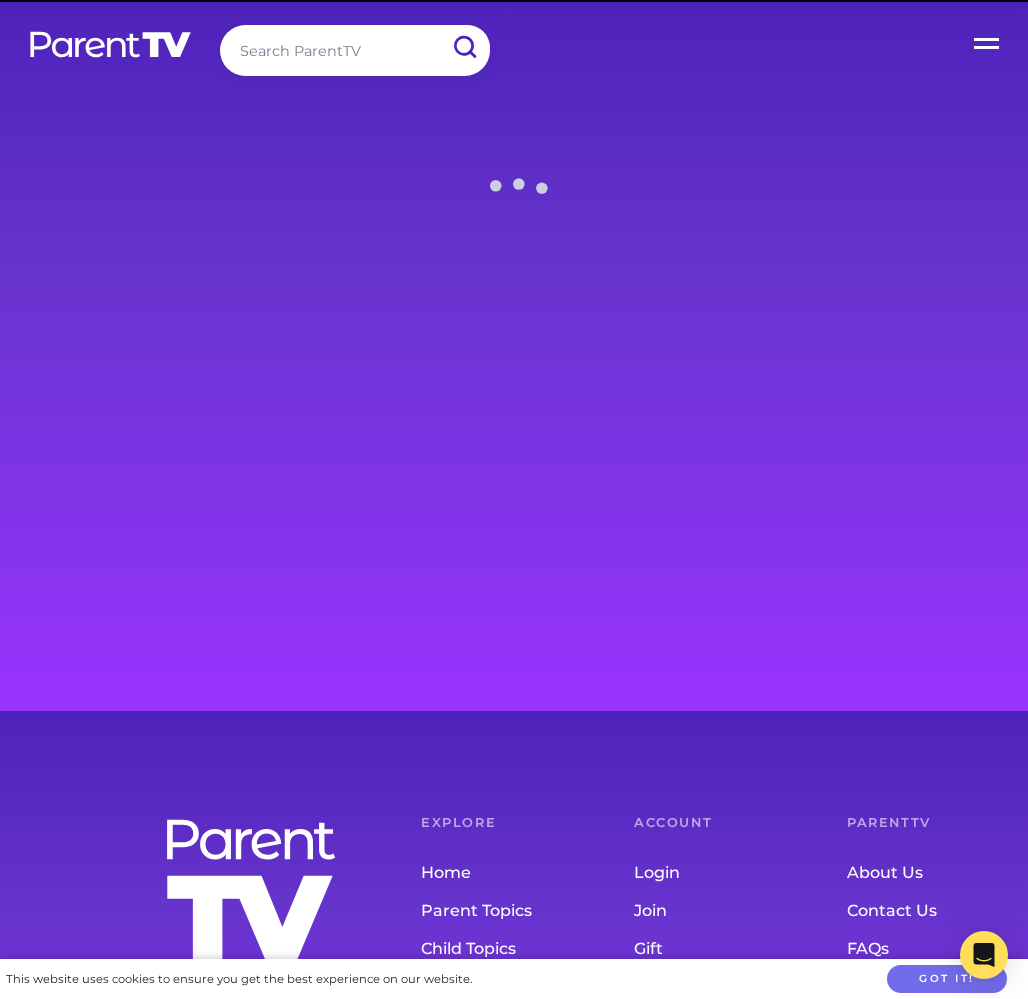 scroll, scrollTop: 0, scrollLeft: 0, axis: both 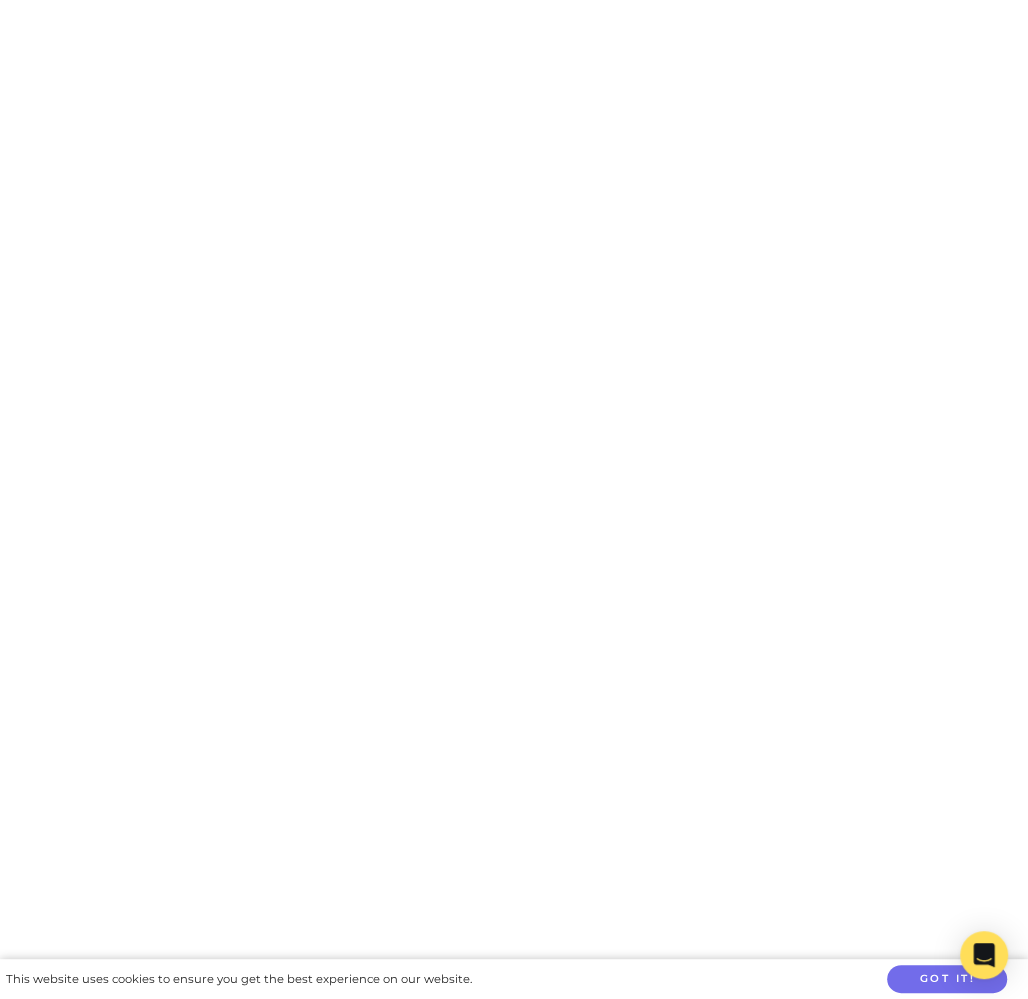 click at bounding box center (514, 642) 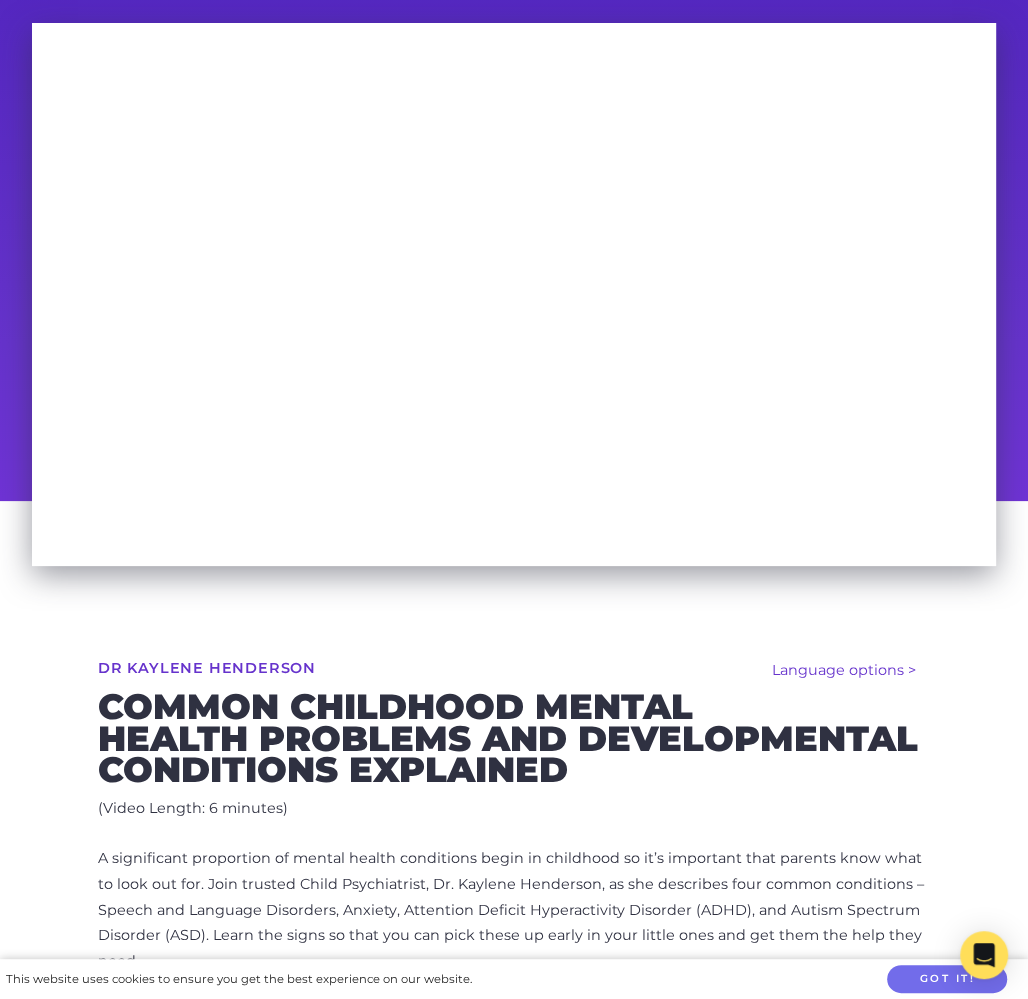 scroll, scrollTop: 141, scrollLeft: 0, axis: vertical 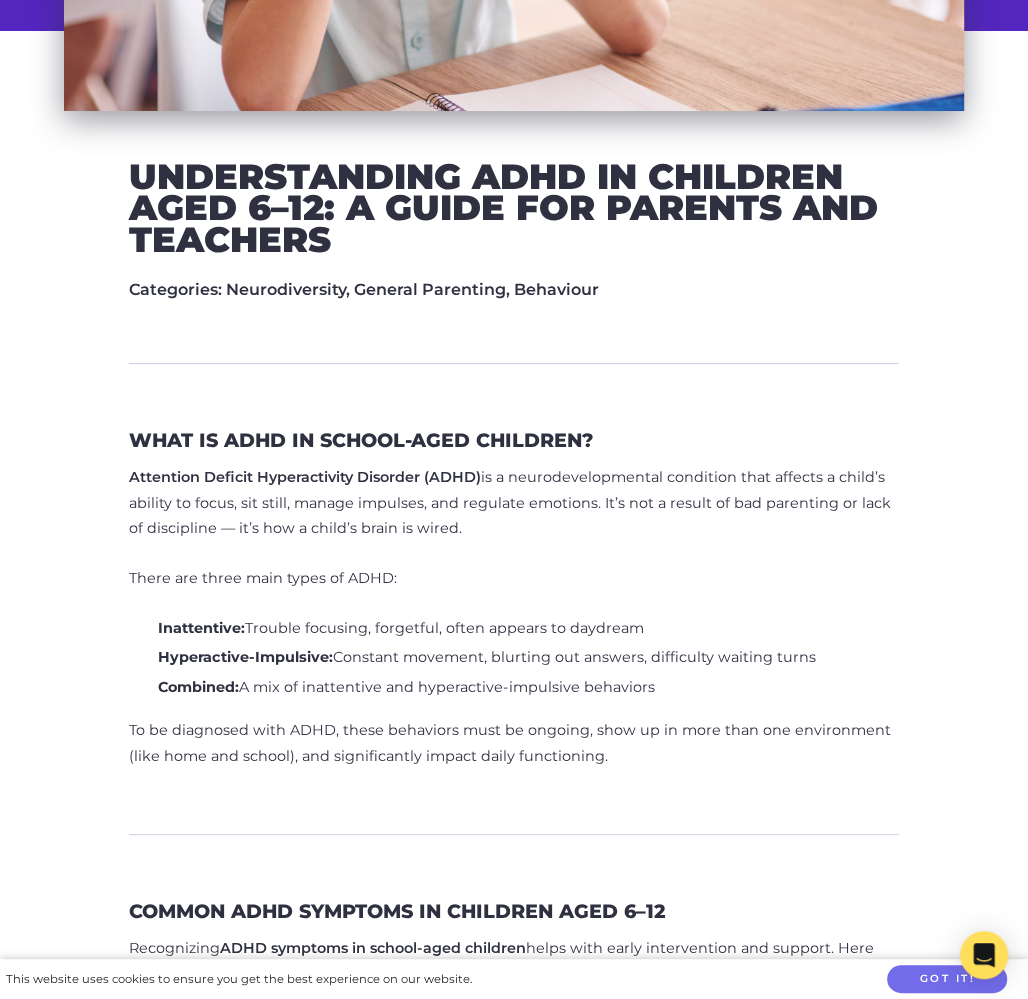 click on "What Is ADHD in School-Aged Children?
Attention Deficit Hyperactivity Disorder (ADHD)  is a neurodevelopmental condition that affects a child’s ability to focus, sit still, manage impulses, and regulate emotions. It’s not a result of bad parenting or lack of discipline — it’s how a child’s brain is wired.
There are three main types of ADHD:
Inattentive:  Trouble focusing, forgetful, often appears to daydream Hyperactive-Impulsive:  Constant movement, blurting out answers, difficulty waiting turns Combined:  A mix of inattentive and hyperactive-impulsive behaviors
To be diagnosed with ADHD, these behaviors must be ongoing, show up in more than one environment (like home and school), and significantly impact daily functioning.
Common ADHD Symptoms in Children Aged [AGE]–[AGE]
Recognizing  ADHD symptoms in school-aged children  helps with early intervention and support. Here are common signs parents and teachers may notice:
In the Classroom:
At Home:" at bounding box center (514, 3048) 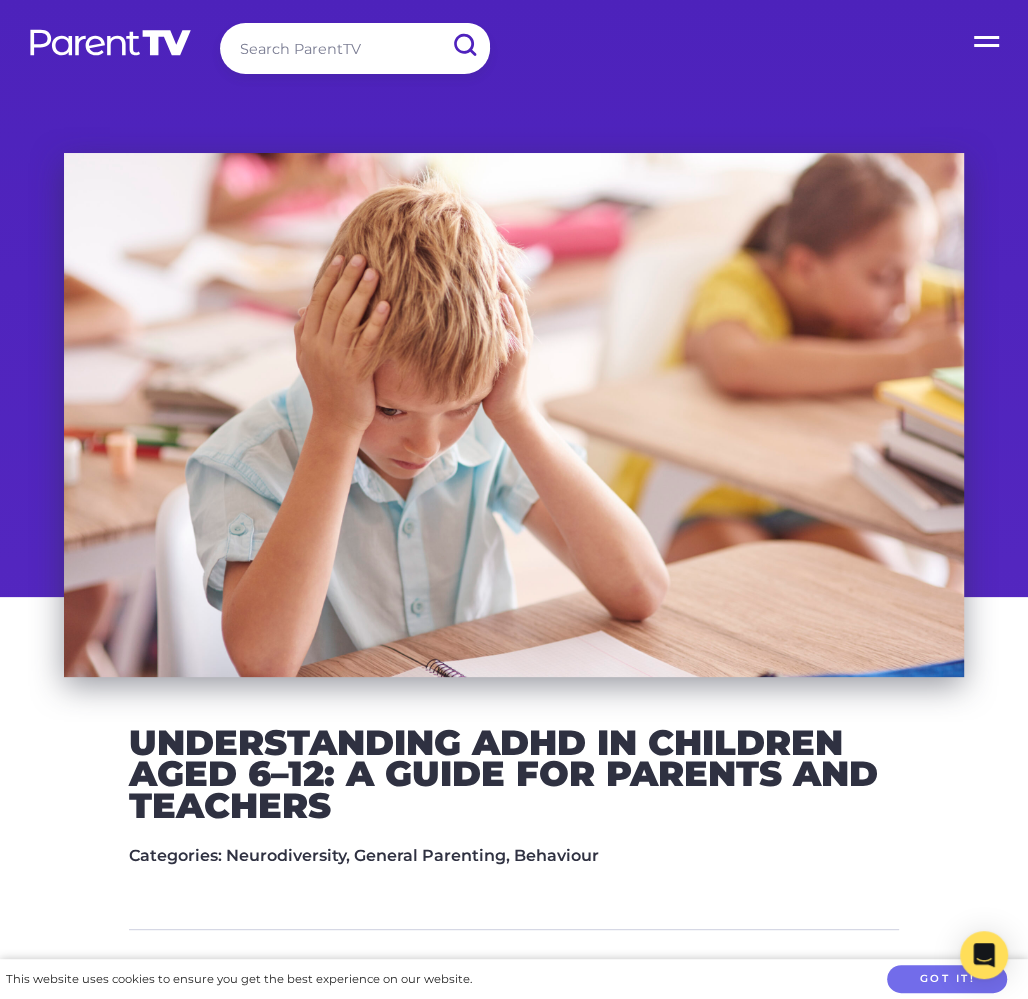scroll, scrollTop: 0, scrollLeft: 0, axis: both 